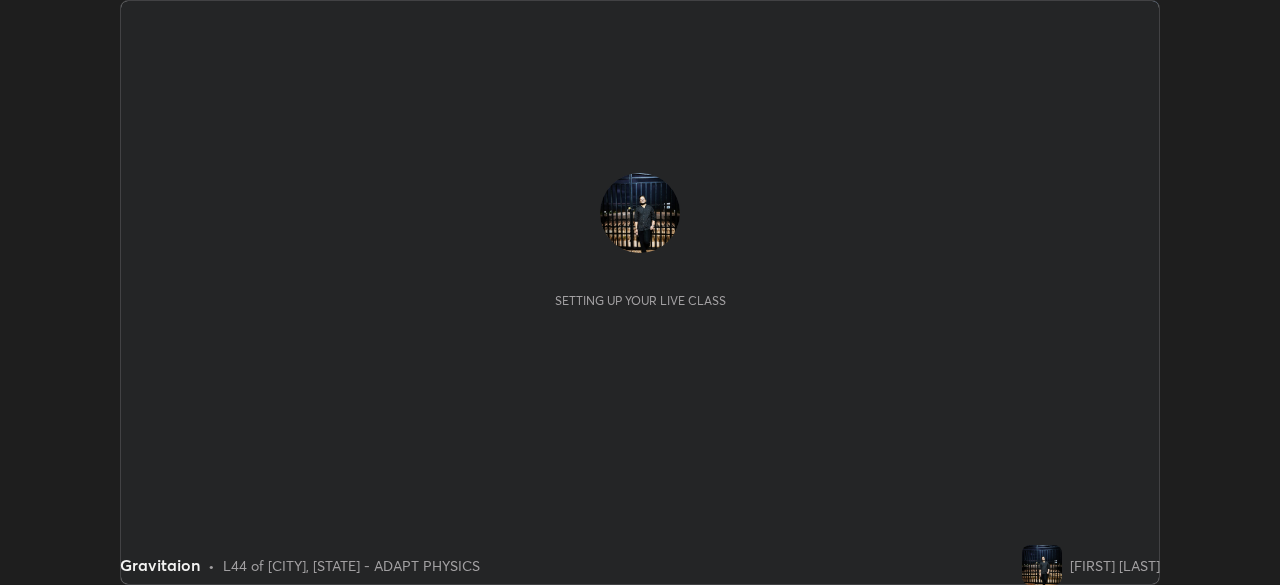 scroll, scrollTop: 0, scrollLeft: 0, axis: both 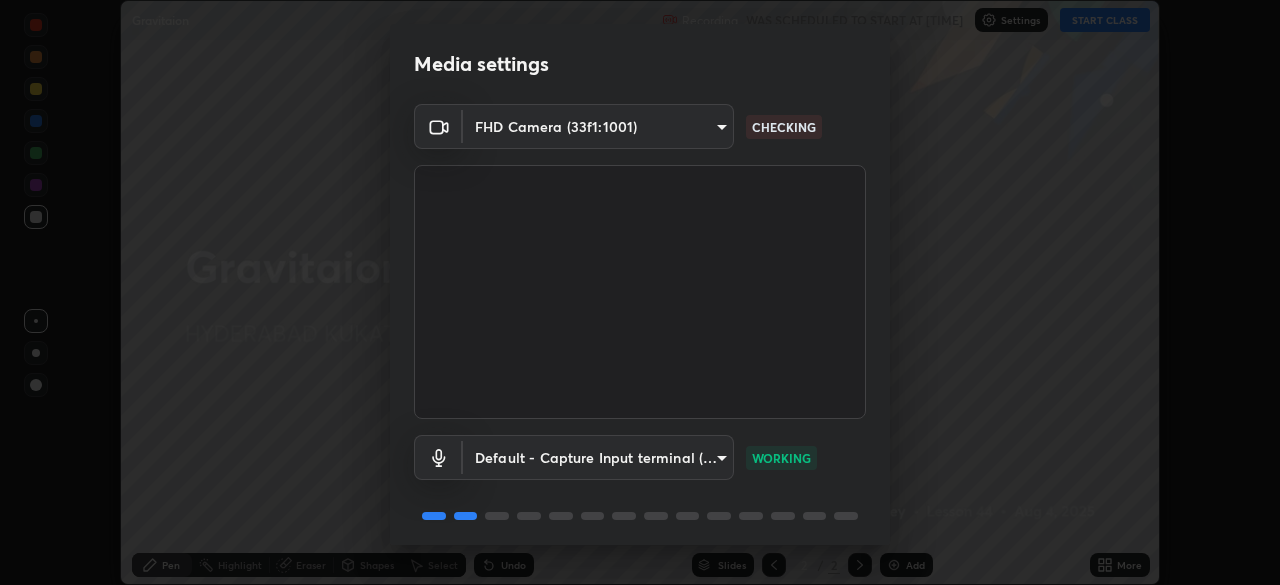 click on "Erase all Gravitaion Recording WAS SCHEDULED TO START AT  [TIME] Settings START CLASS Setting up your live class Gravitaion • L44 of [CITY], [STATE] - ADAPT PHYSICS [FIRST] [LAST] Pen Highlight Eraser Shapes Select Undo Slides 2 / 2 Add More Enable hand raising Enable raise hand to speak to learners. Once enabled, chat will be turned off temporarily. Enable x   No doubts shared Encourage your learners to ask a doubt for better clarity Report an issue Reason for reporting Buffering Chat not working Audio - Video sync issue Educator video quality low ​ Attach an image Report Media settings FHD Camera (33f1:1001) 814c79c5ce909a220d8db1de603a3490d98888312b250c1b9192e6bc7cfc979b CHECKING Default - Capture Input terminal (Digital Array MIC) default WORKING 1 / 5 Next" at bounding box center [640, 292] 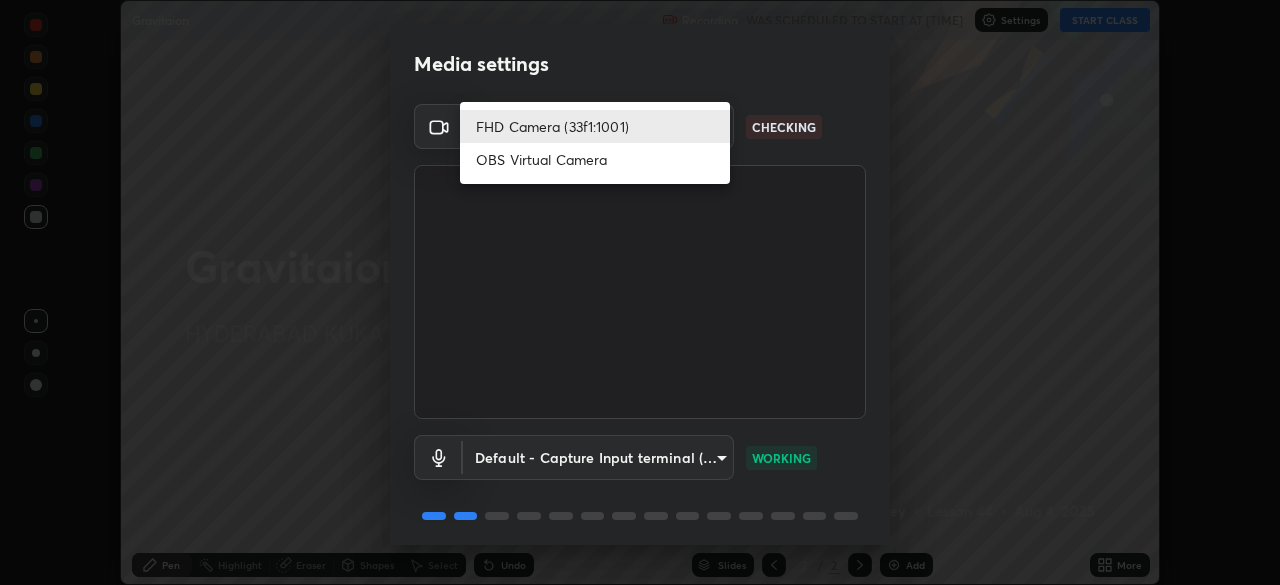 click at bounding box center [640, 292] 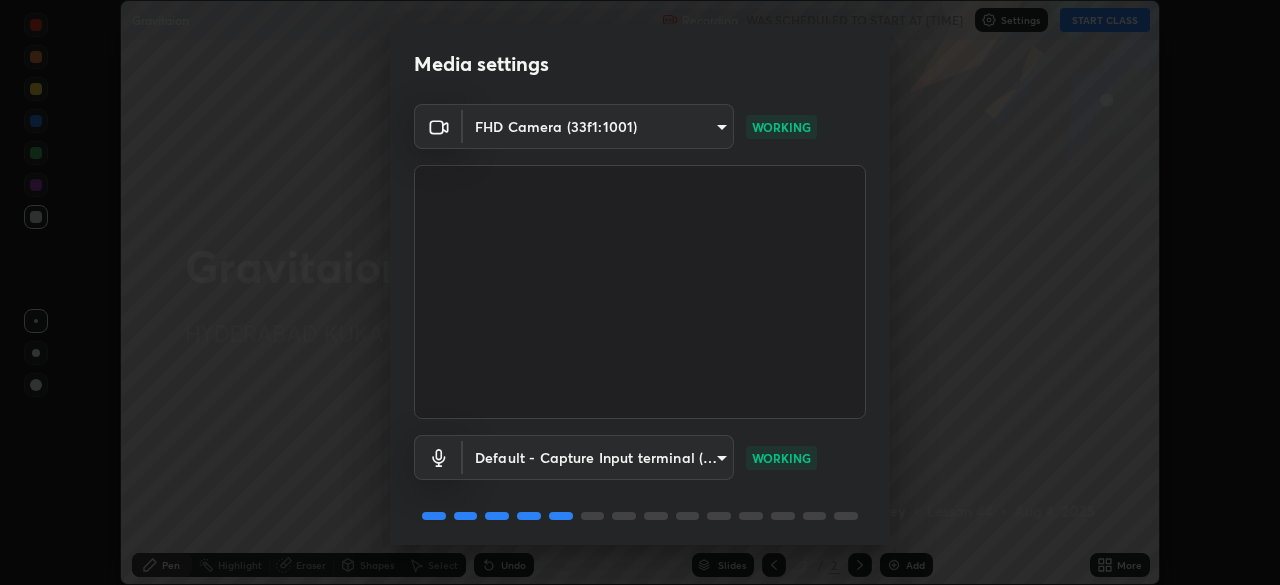 scroll, scrollTop: 71, scrollLeft: 0, axis: vertical 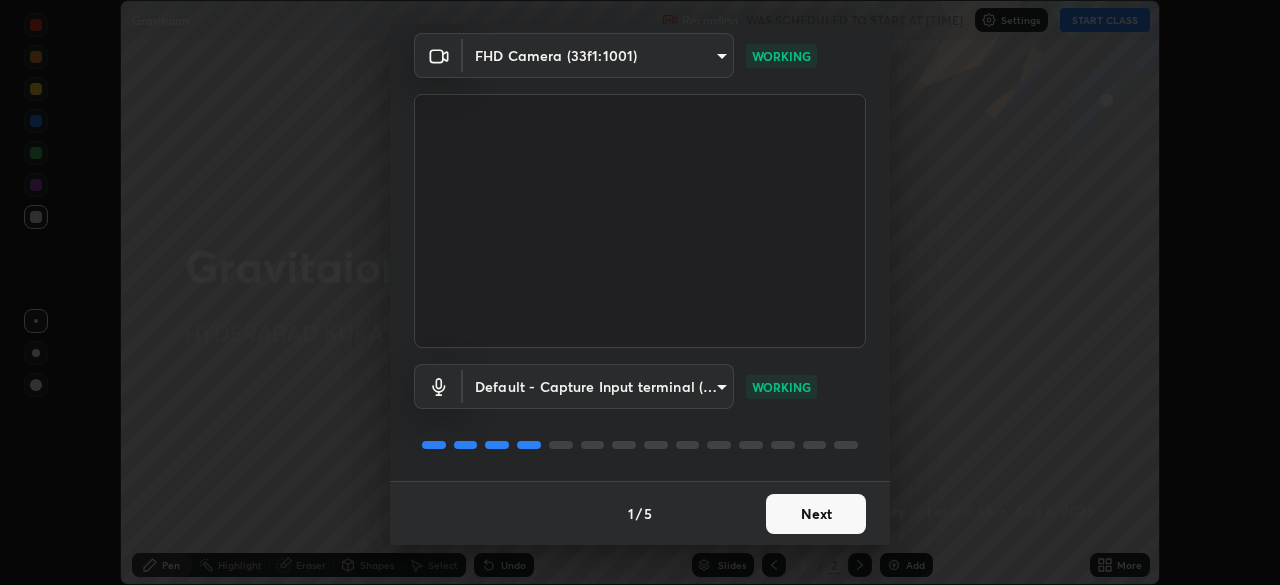 click on "Next" at bounding box center (816, 514) 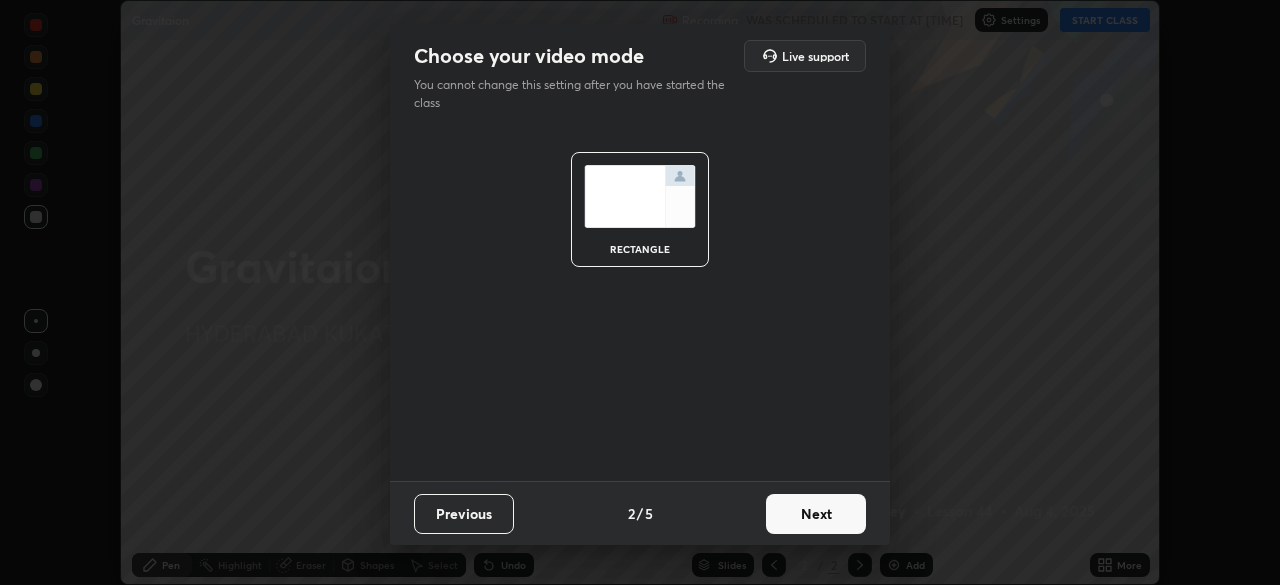 scroll, scrollTop: 0, scrollLeft: 0, axis: both 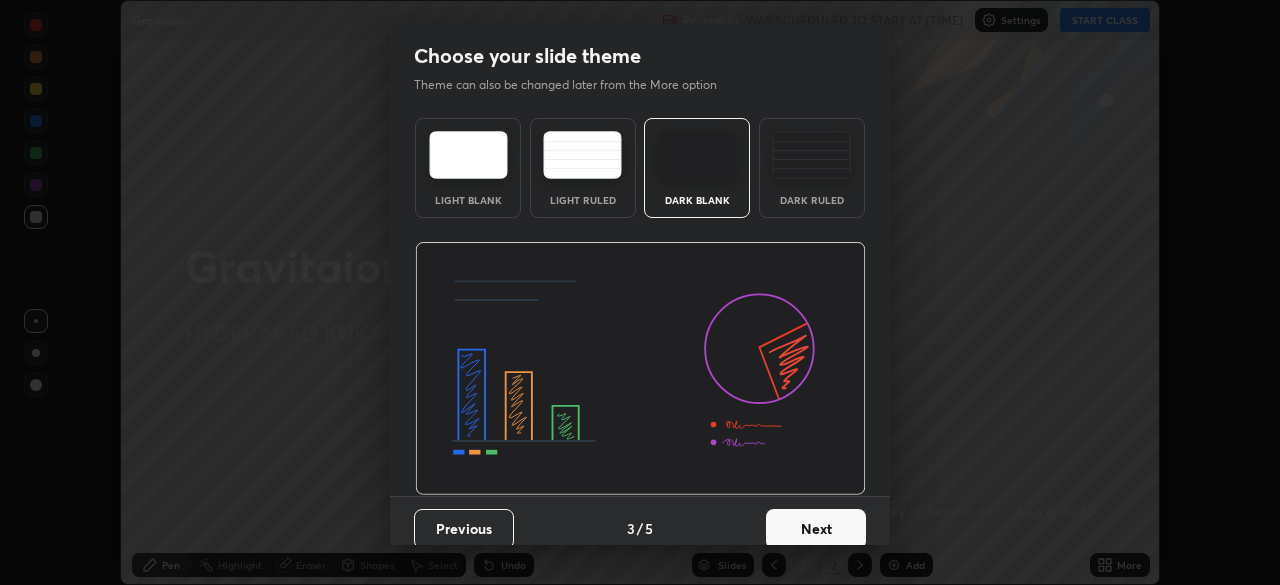 click on "Next" at bounding box center [816, 529] 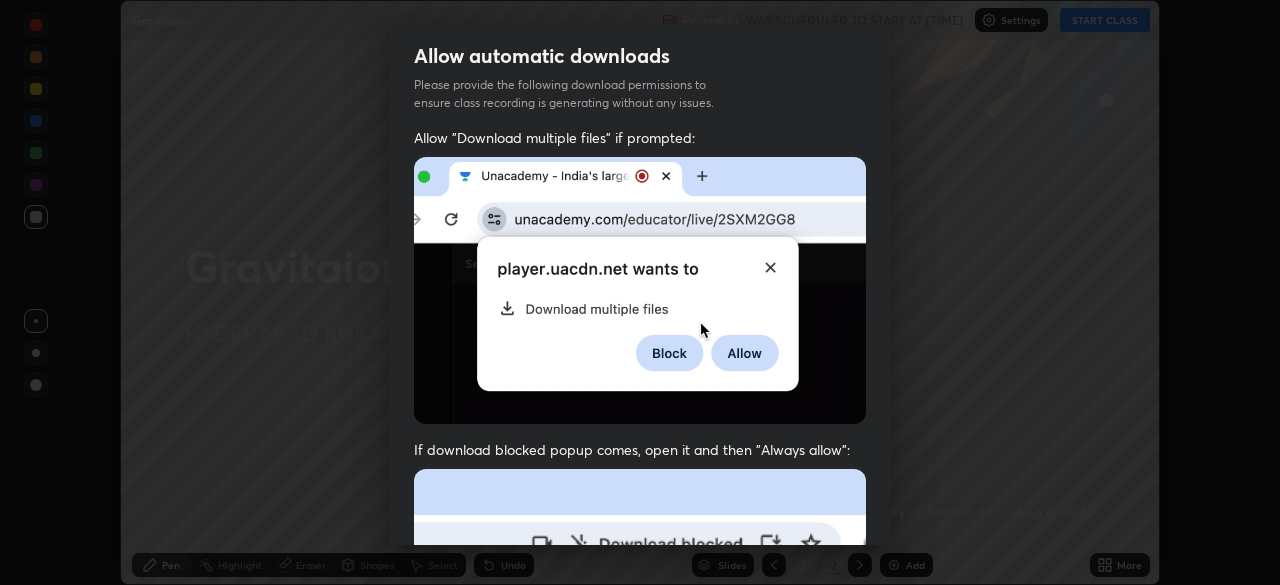 click at bounding box center (640, 687) 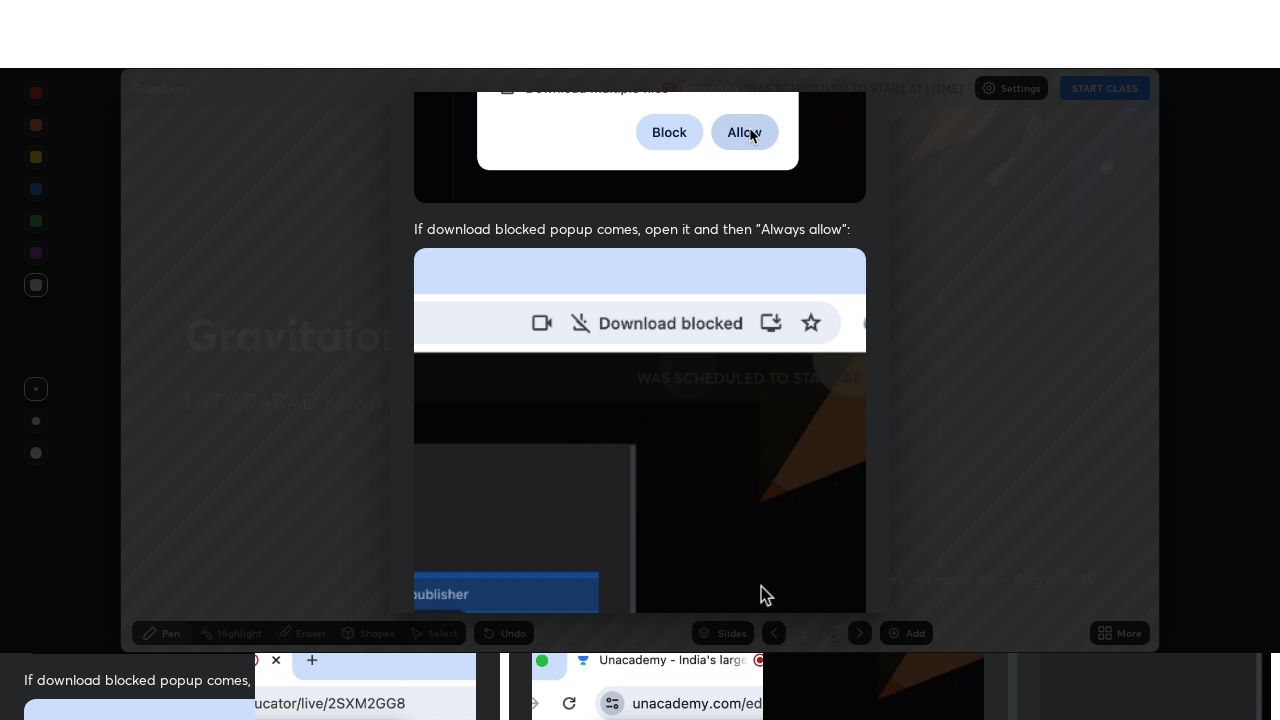 scroll, scrollTop: 479, scrollLeft: 0, axis: vertical 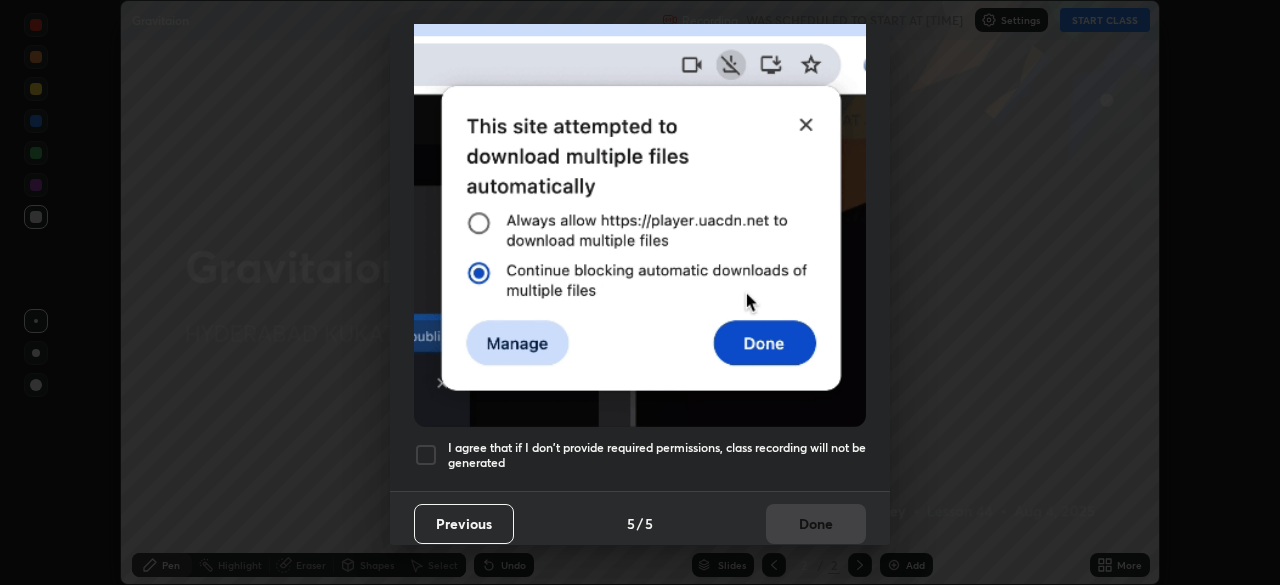 click at bounding box center [426, 455] 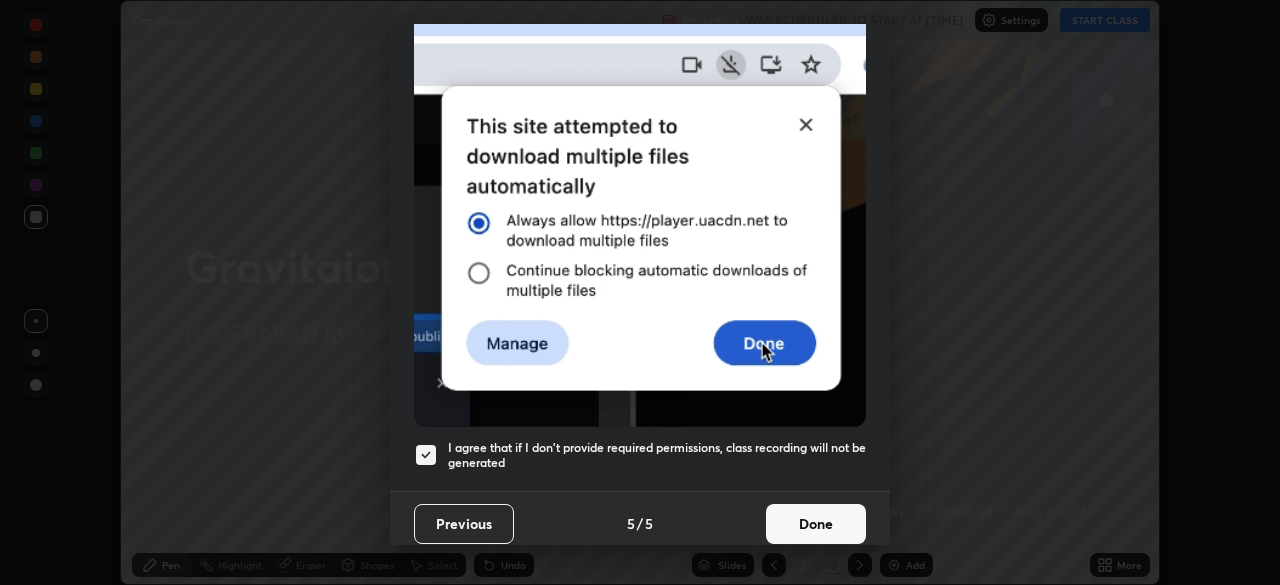 click on "Done" at bounding box center [816, 524] 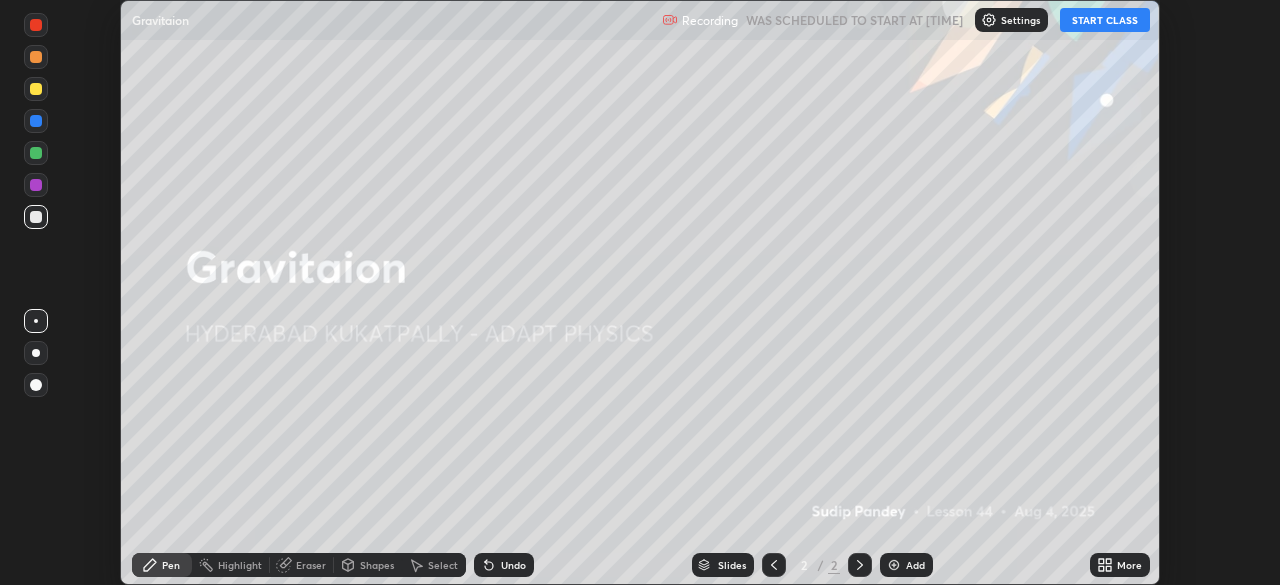 click on "START CLASS" at bounding box center [1105, 20] 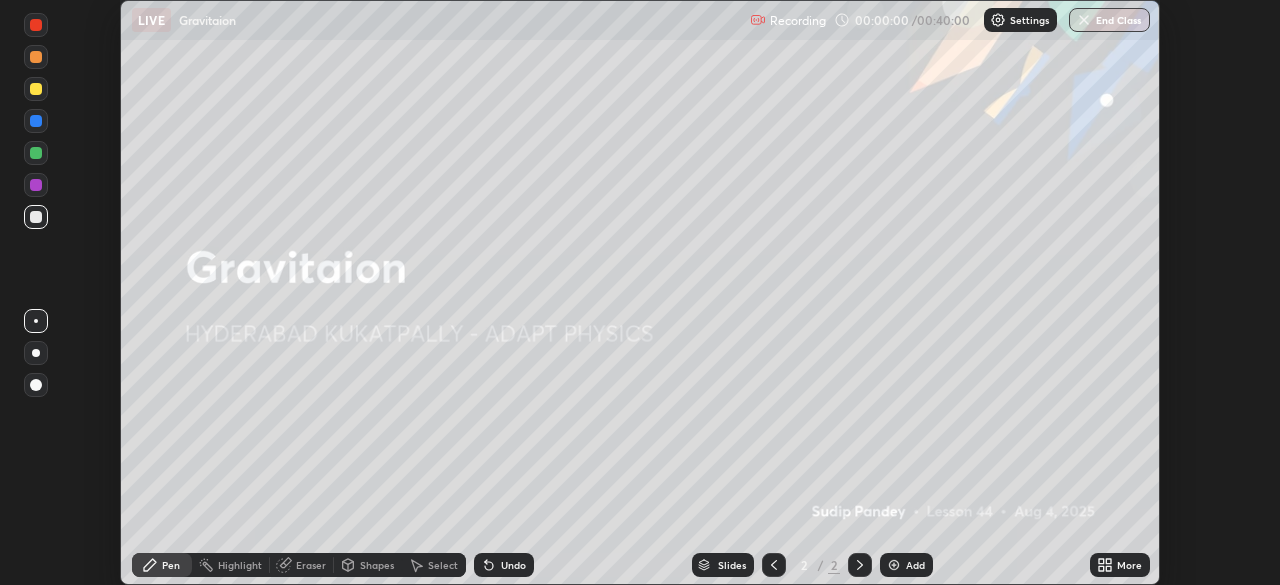 click on "More" at bounding box center (1129, 565) 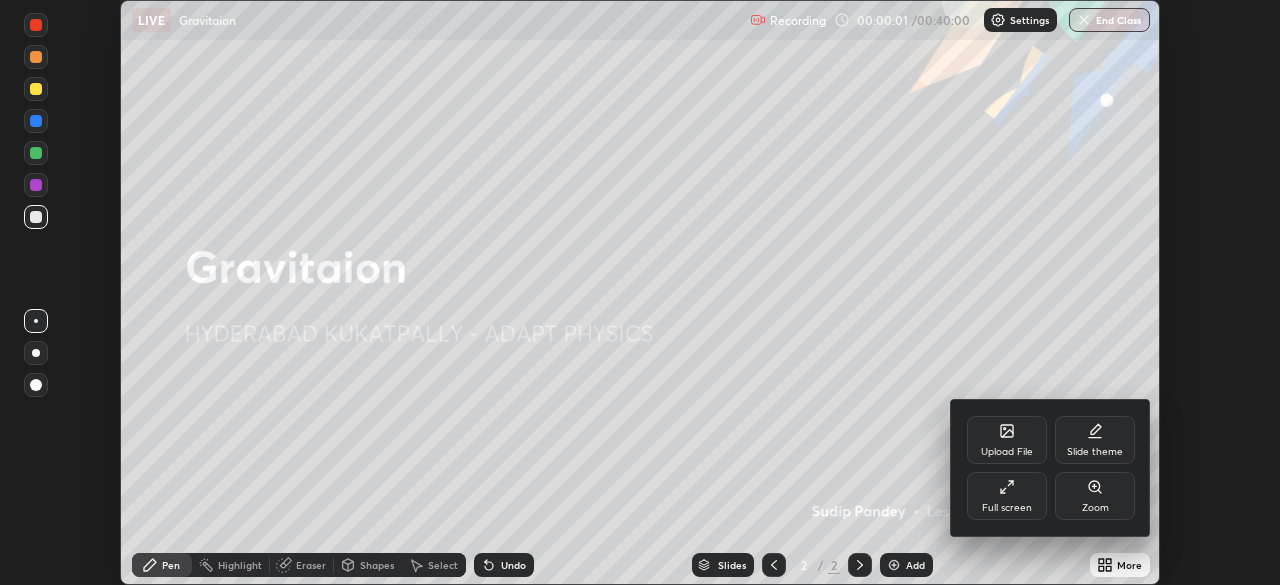 click 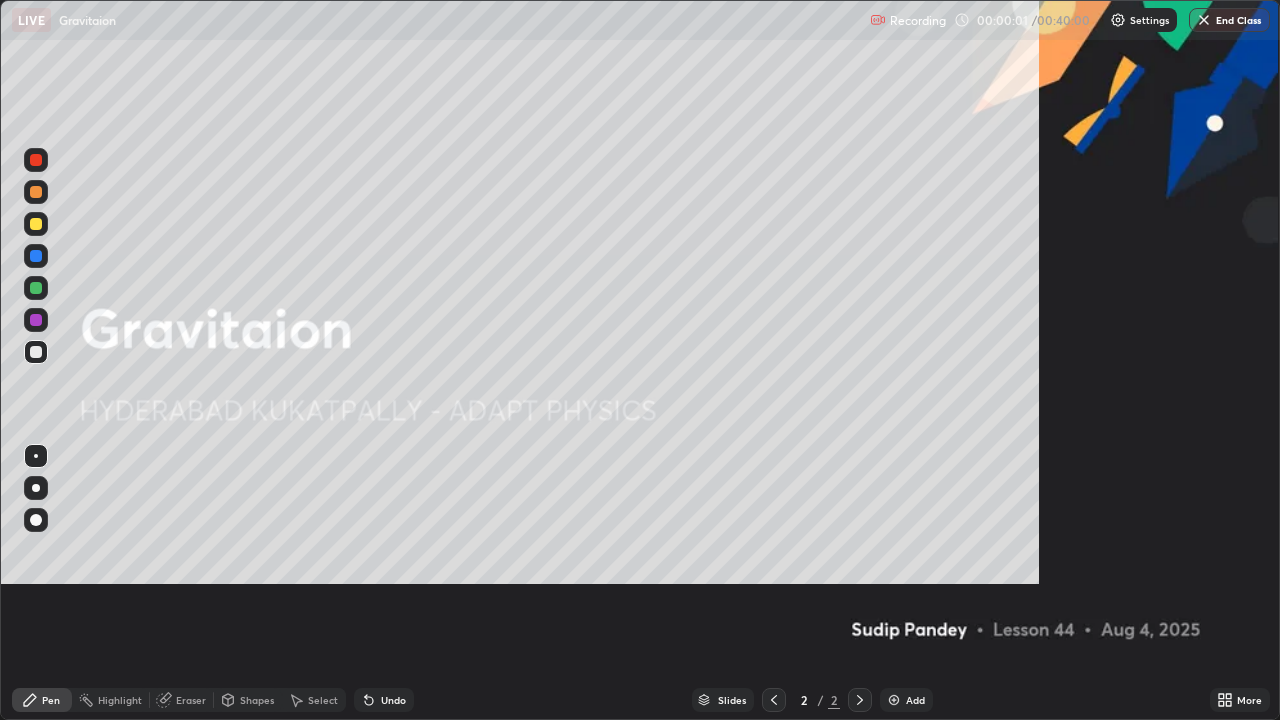 scroll, scrollTop: 99280, scrollLeft: 98720, axis: both 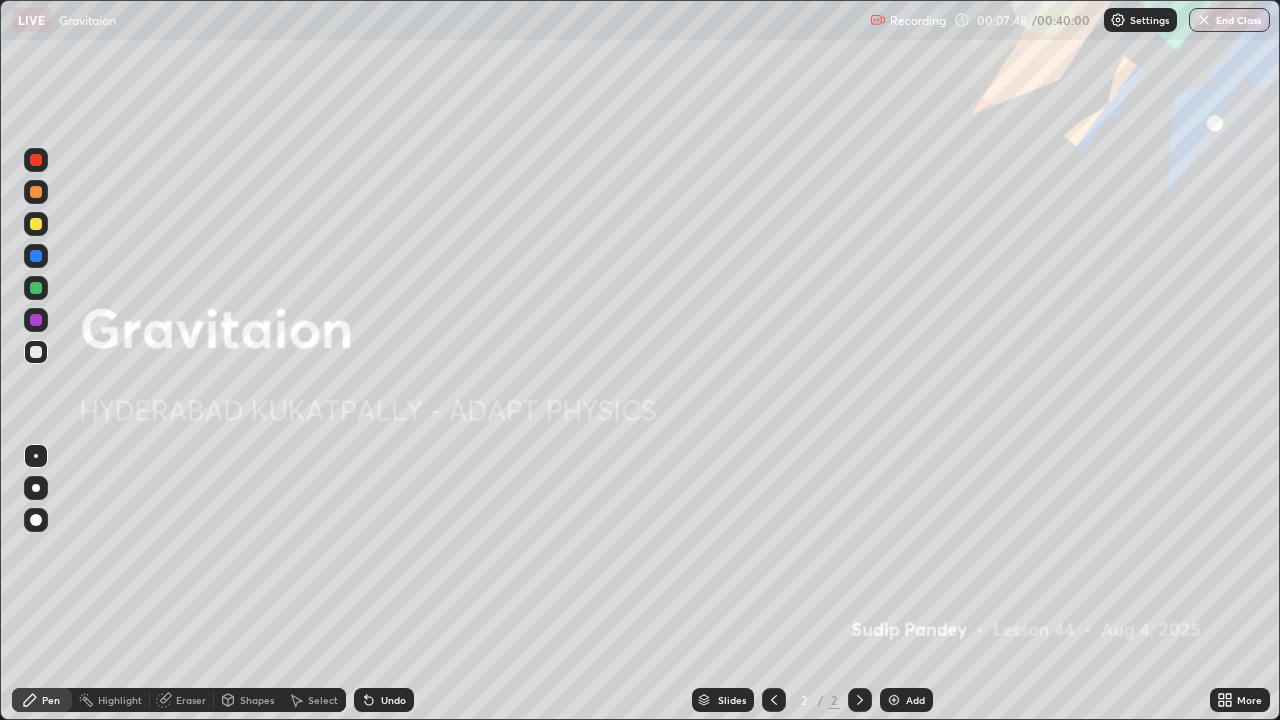 click at bounding box center [894, 700] 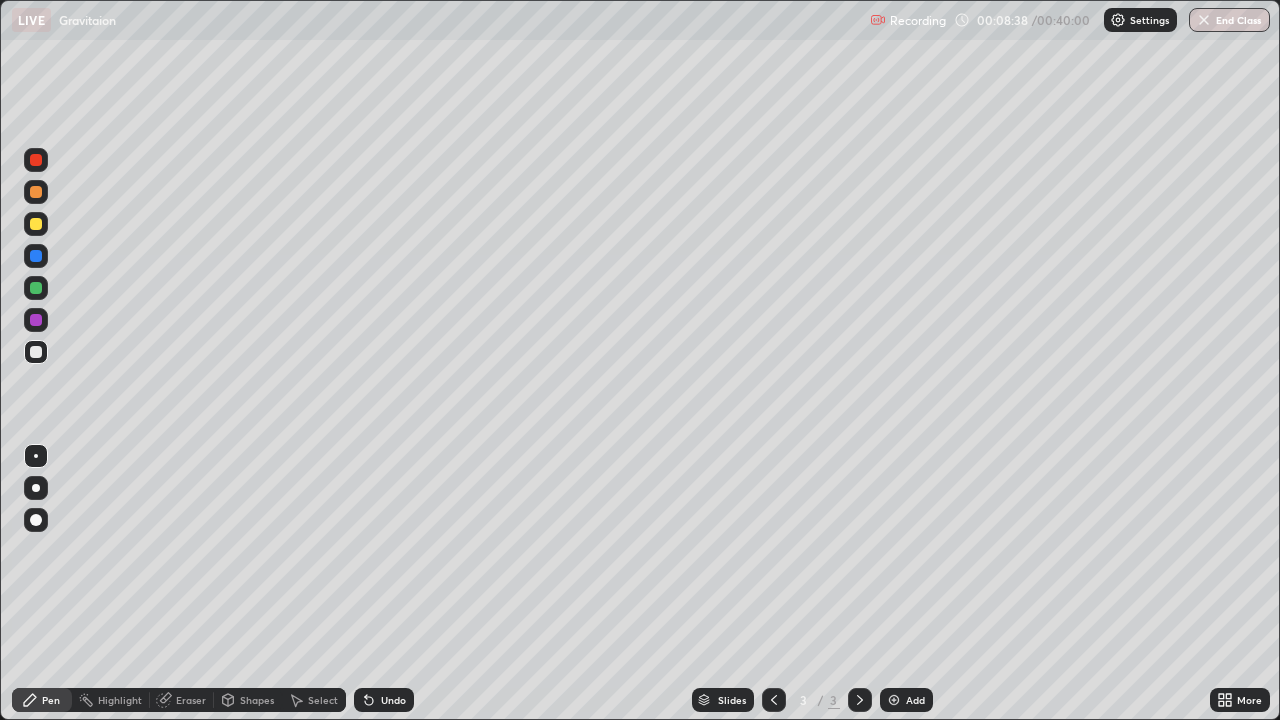click at bounding box center [36, 224] 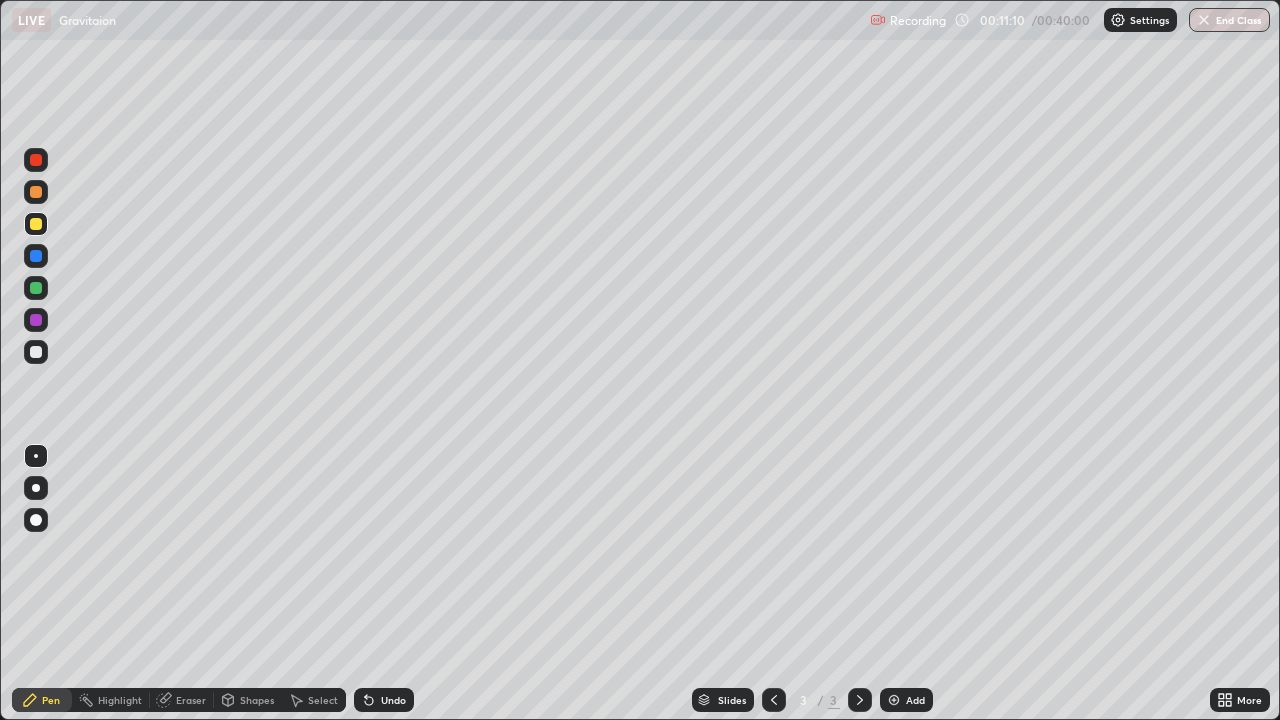 click at bounding box center (36, 288) 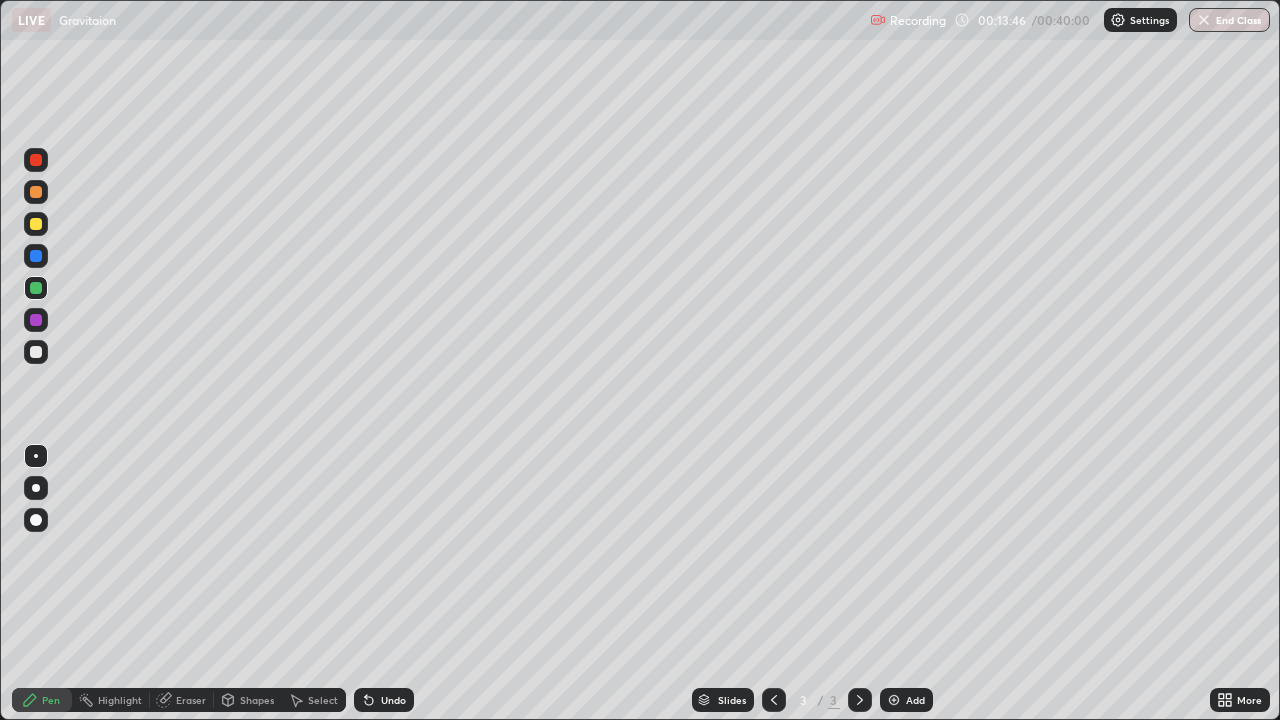 click on "Add" at bounding box center (906, 700) 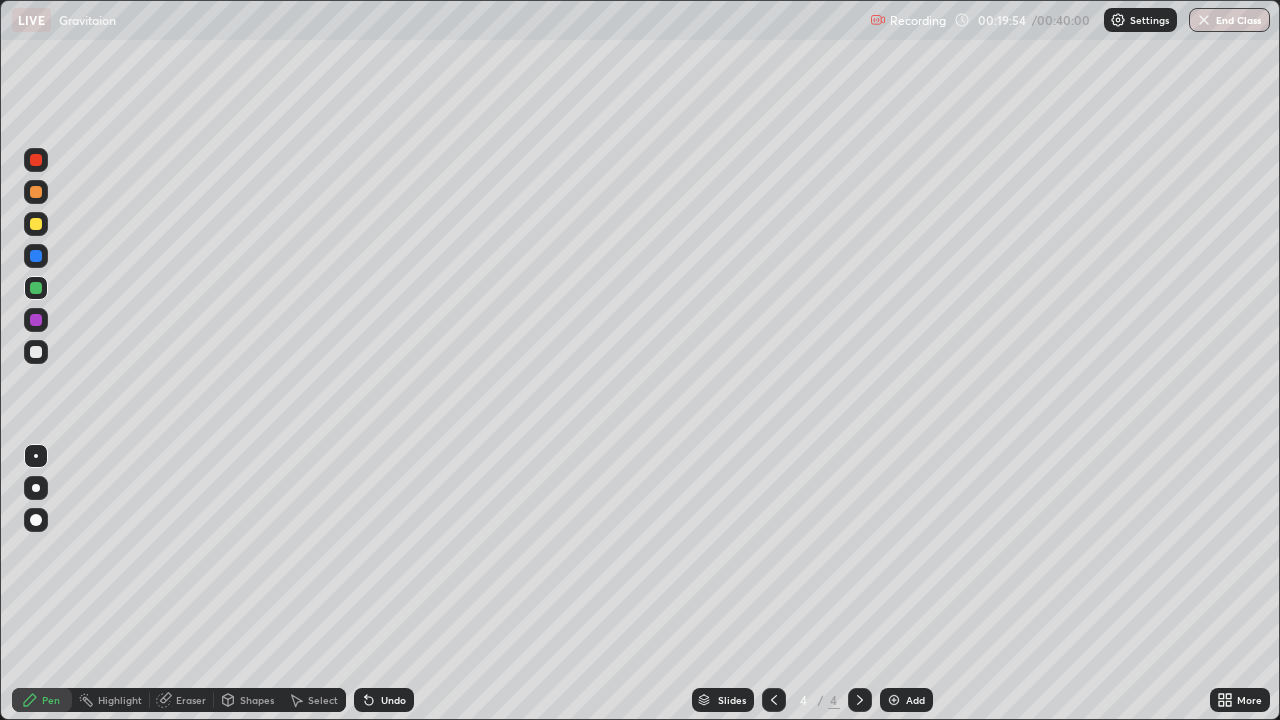 click at bounding box center [894, 700] 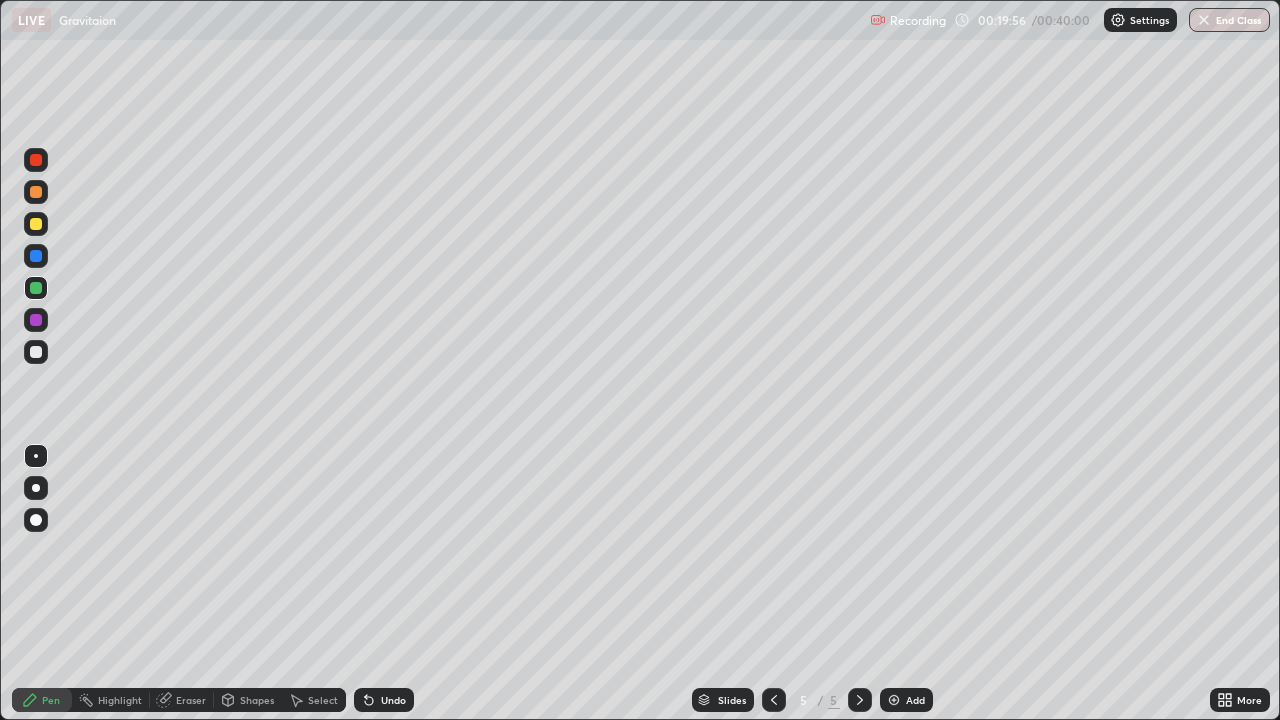 click at bounding box center [36, 224] 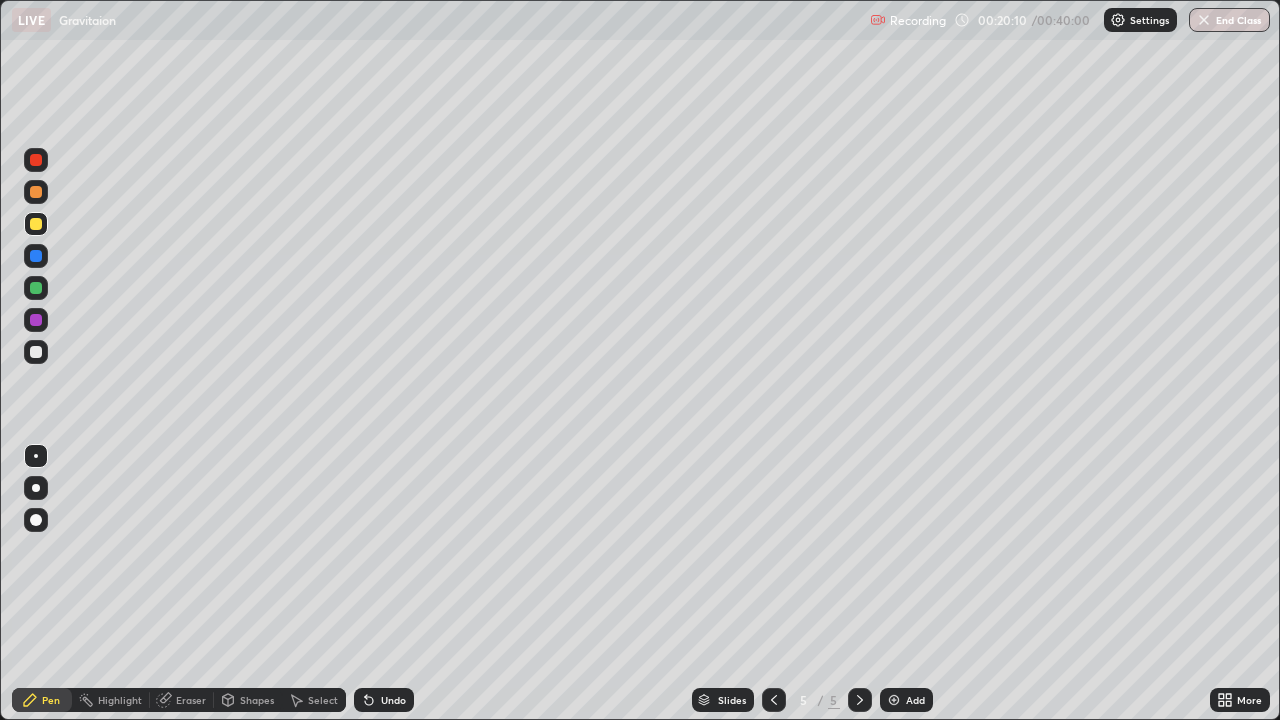 click at bounding box center (774, 700) 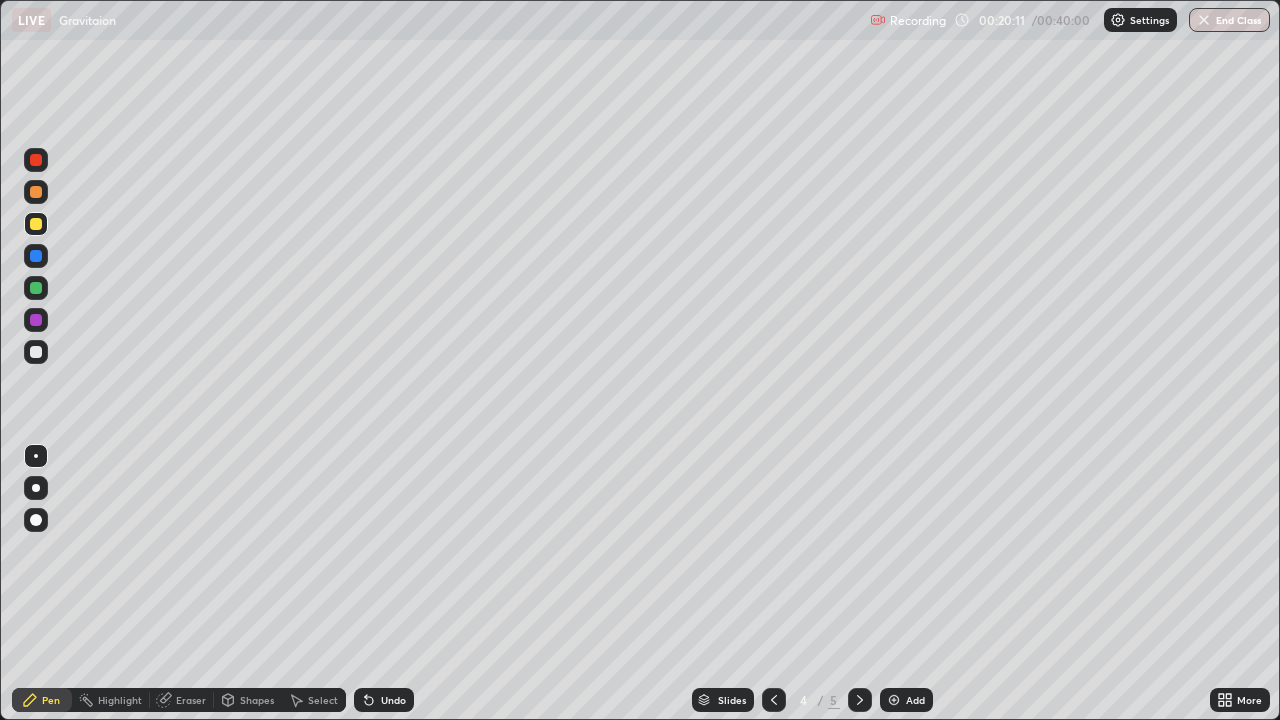 click 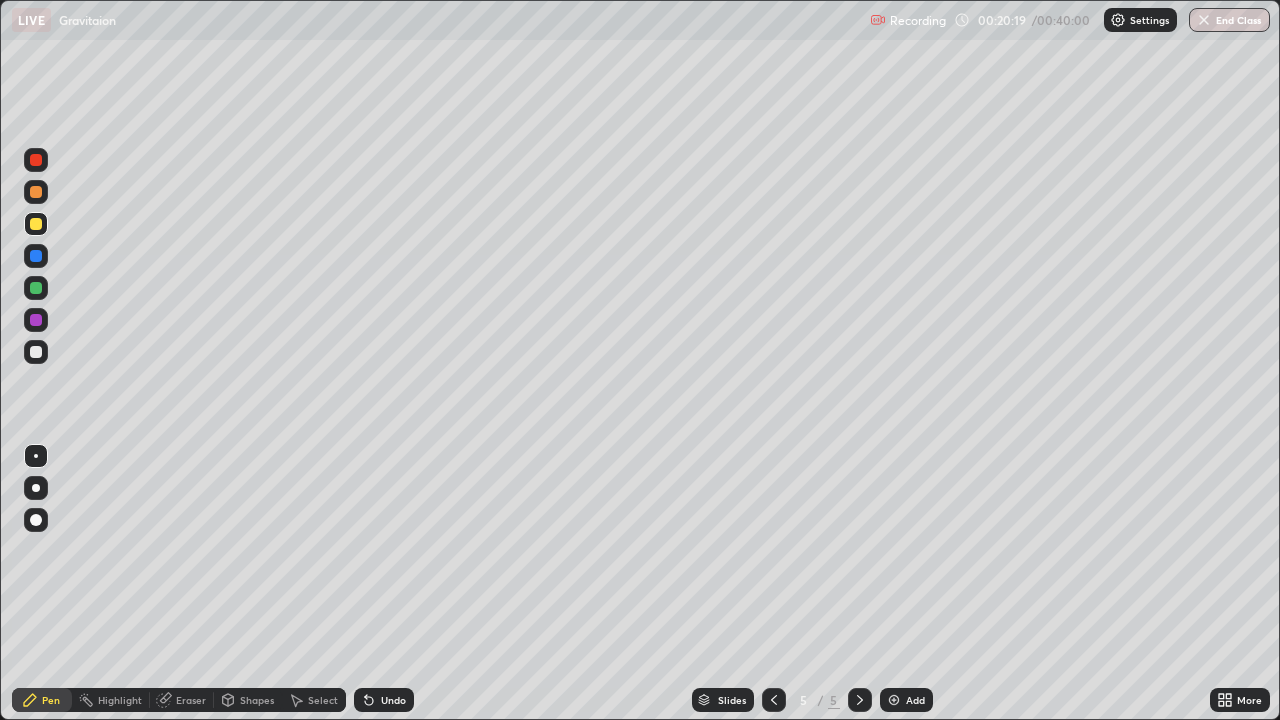 click on "Undo" at bounding box center [384, 700] 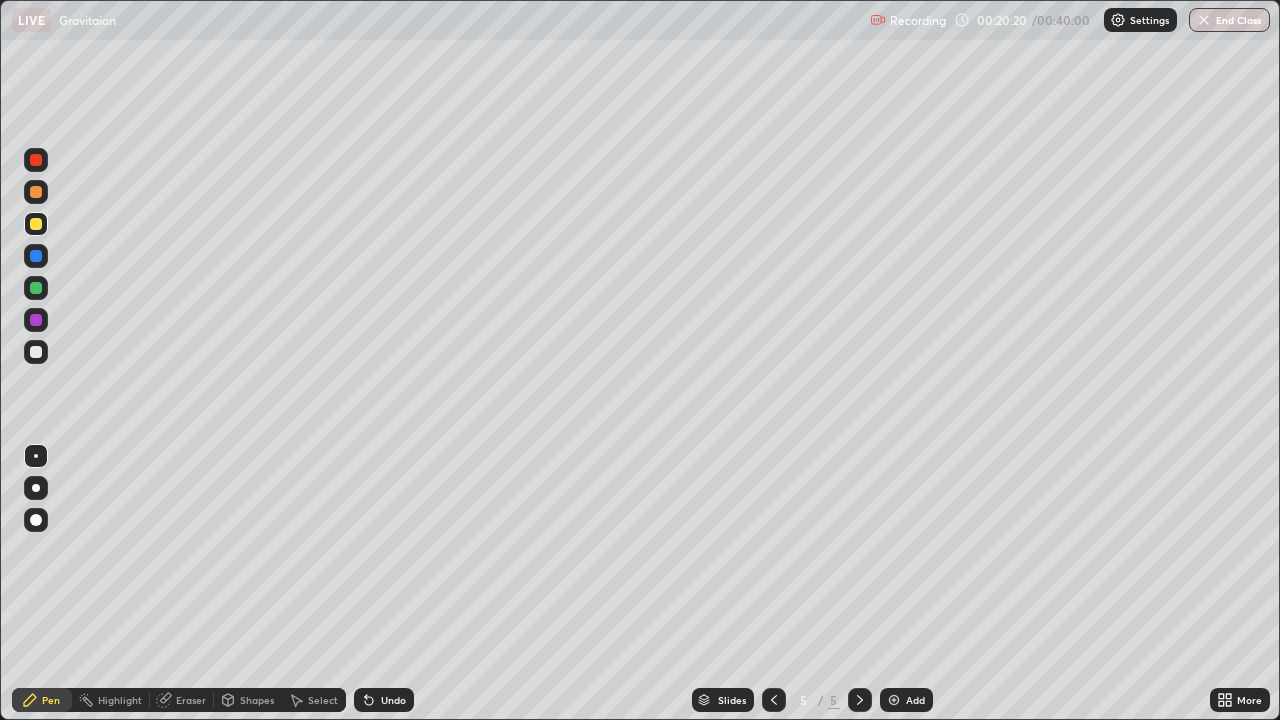 click on "Undo" at bounding box center [393, 700] 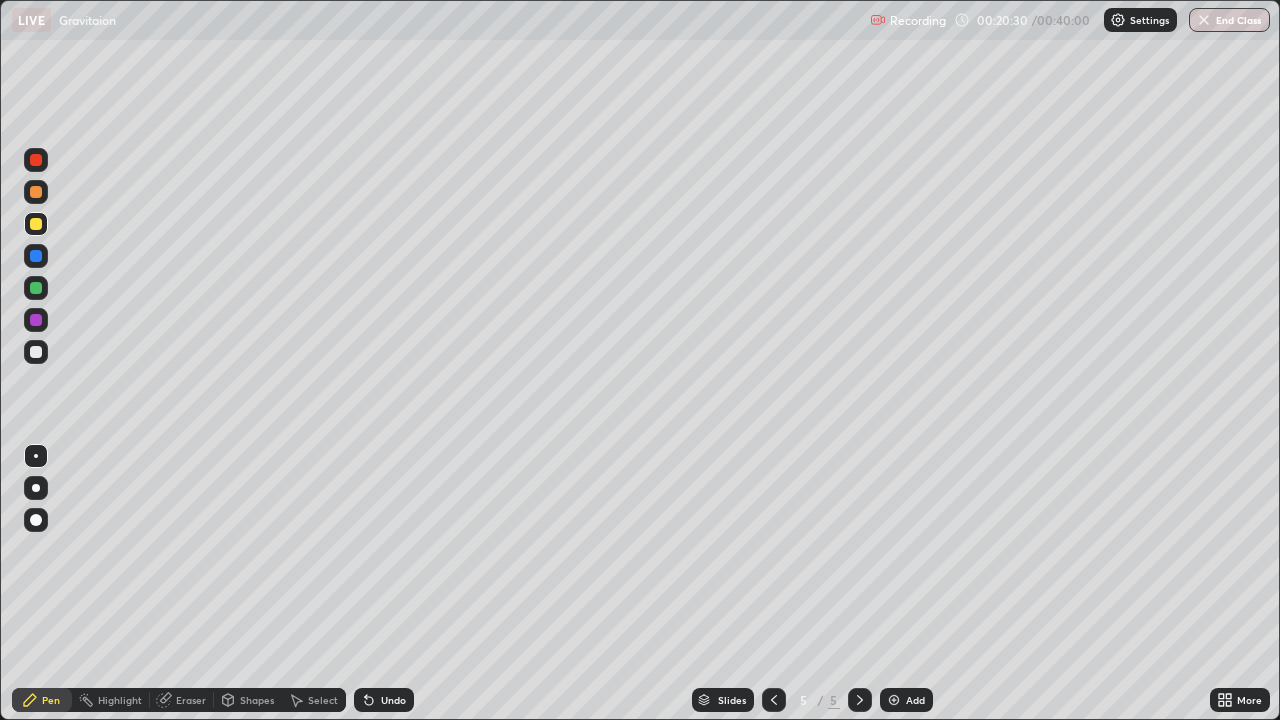 click 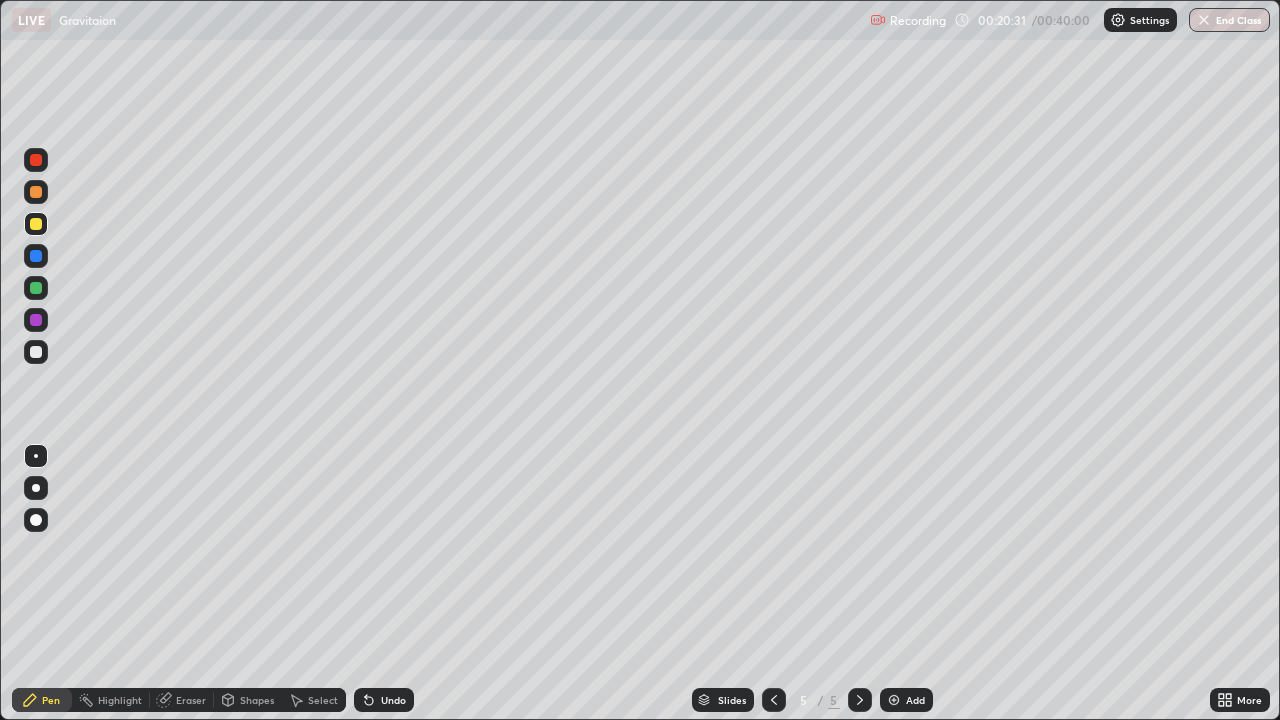 click on "Undo" at bounding box center [393, 700] 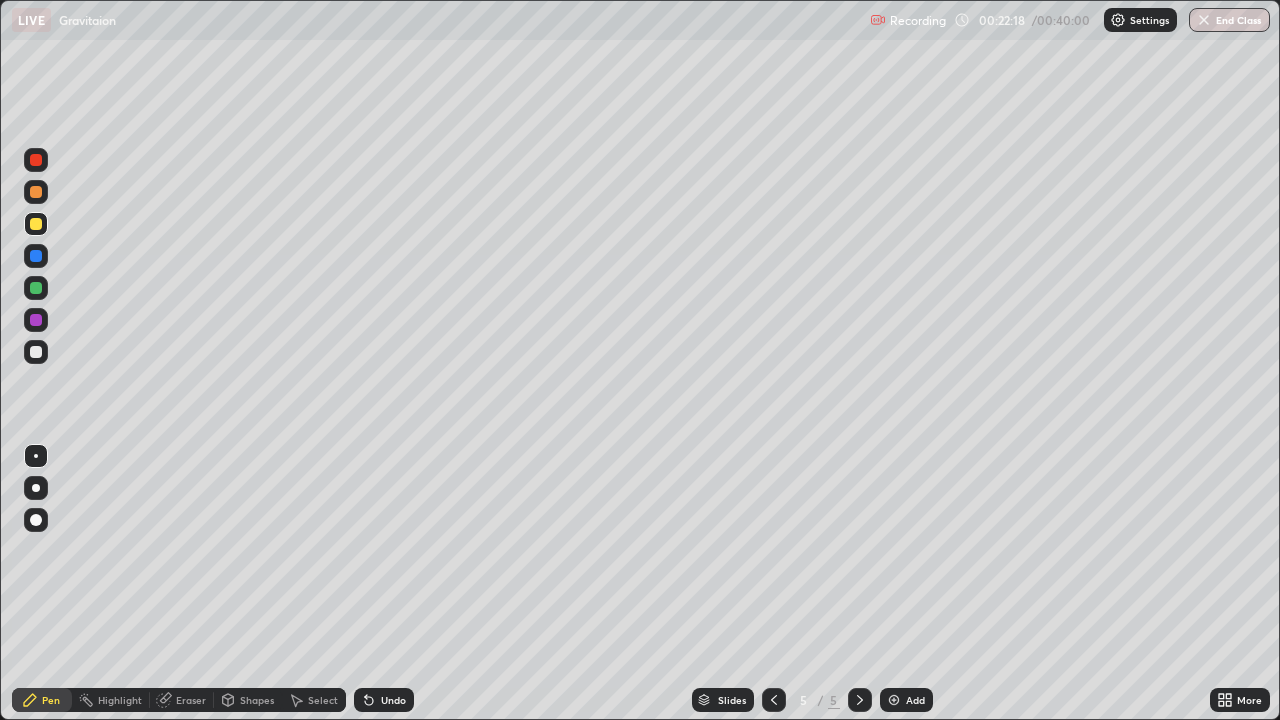 click on "Undo" at bounding box center [393, 700] 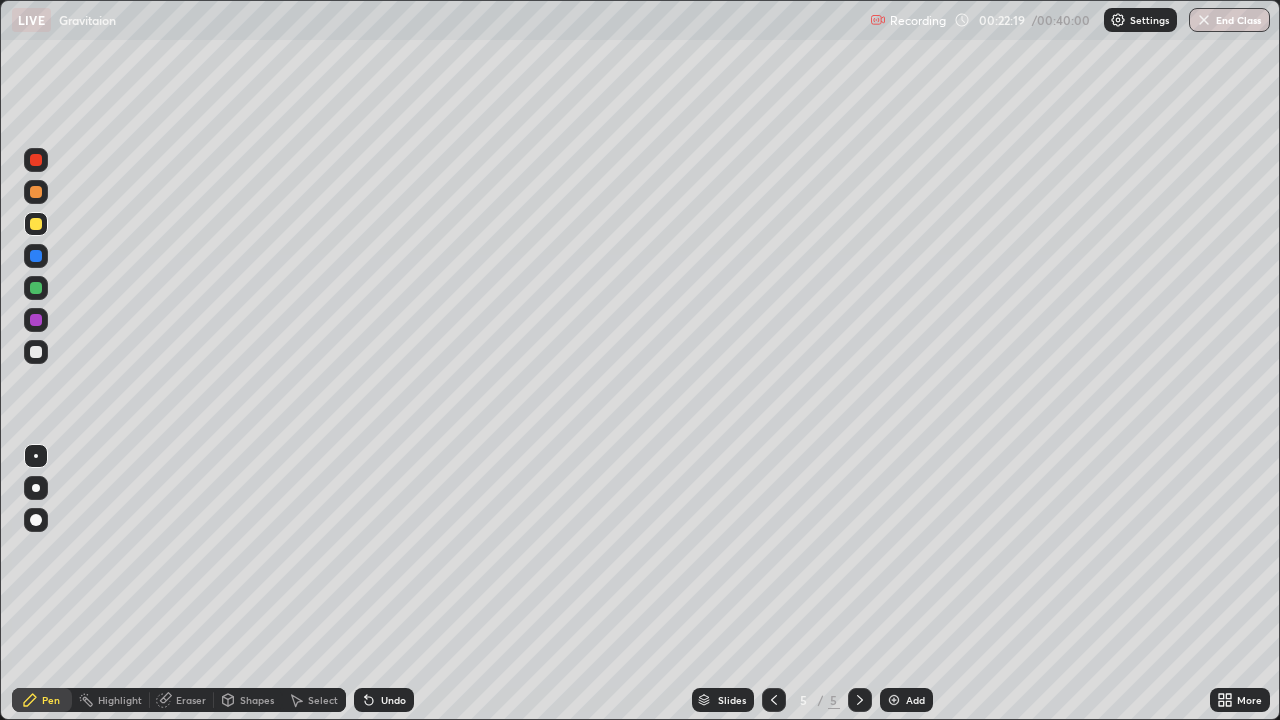click on "Undo" at bounding box center [384, 700] 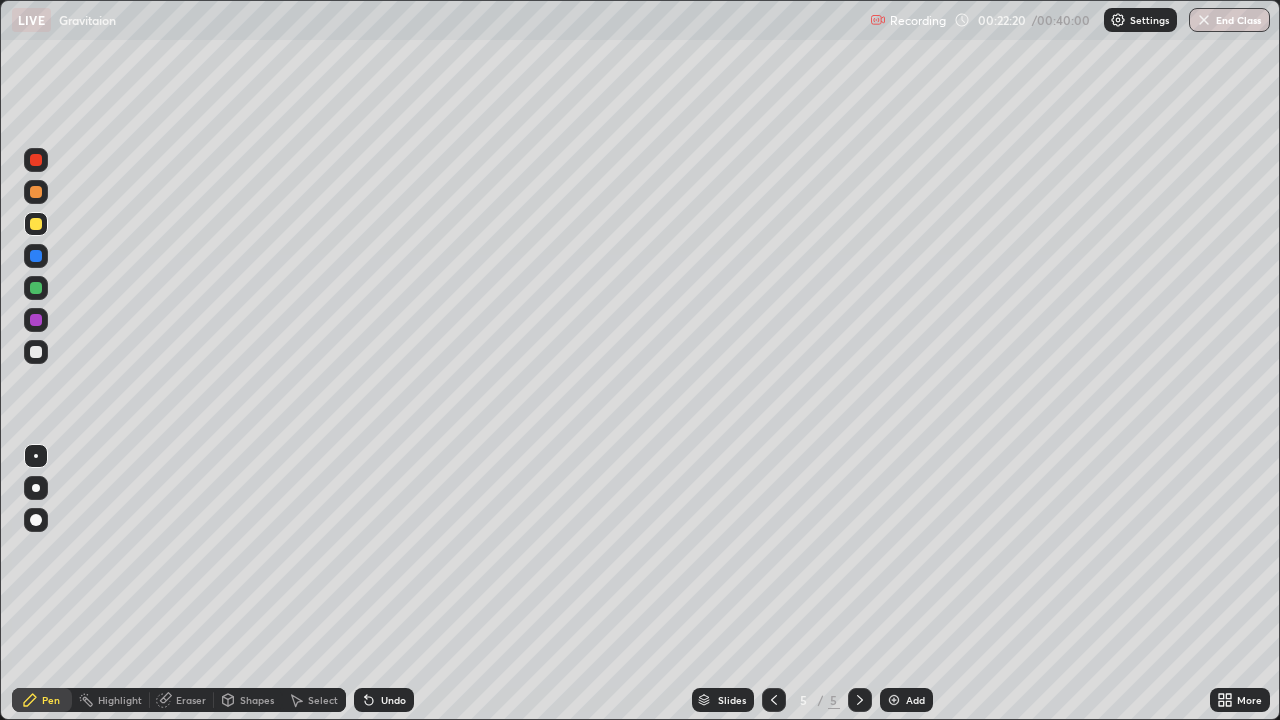 click on "Undo" at bounding box center [393, 700] 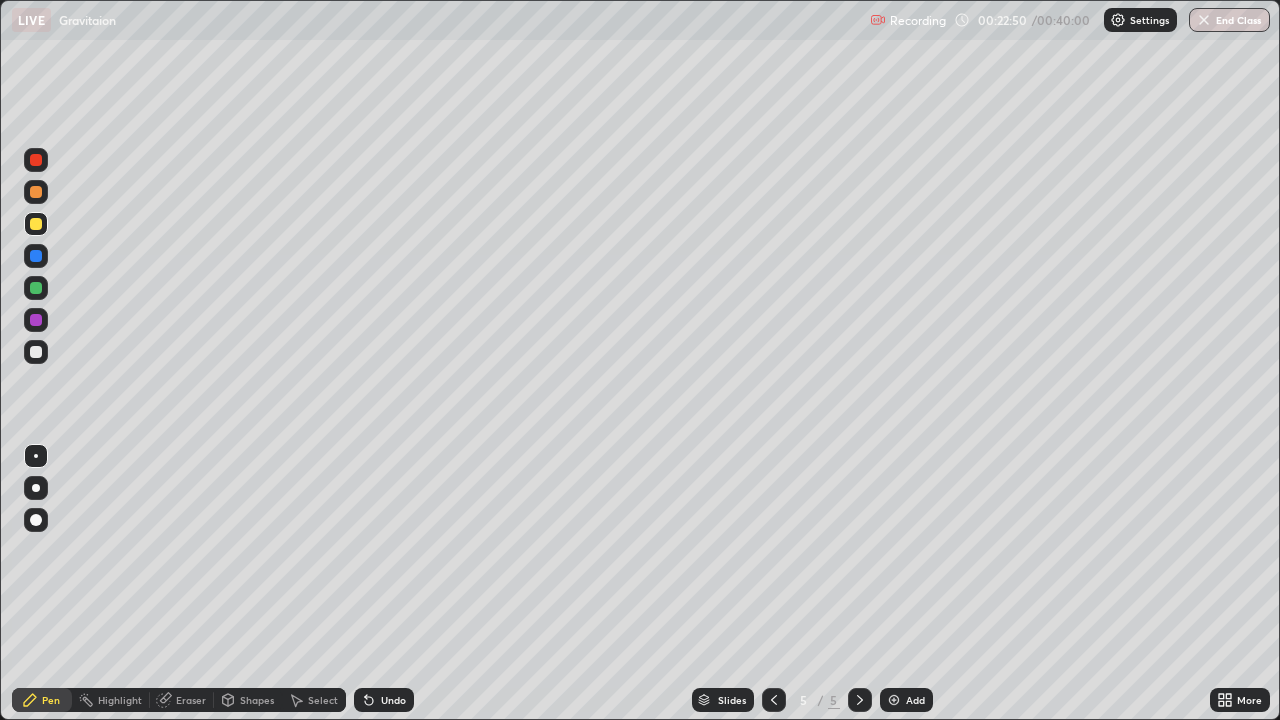 click 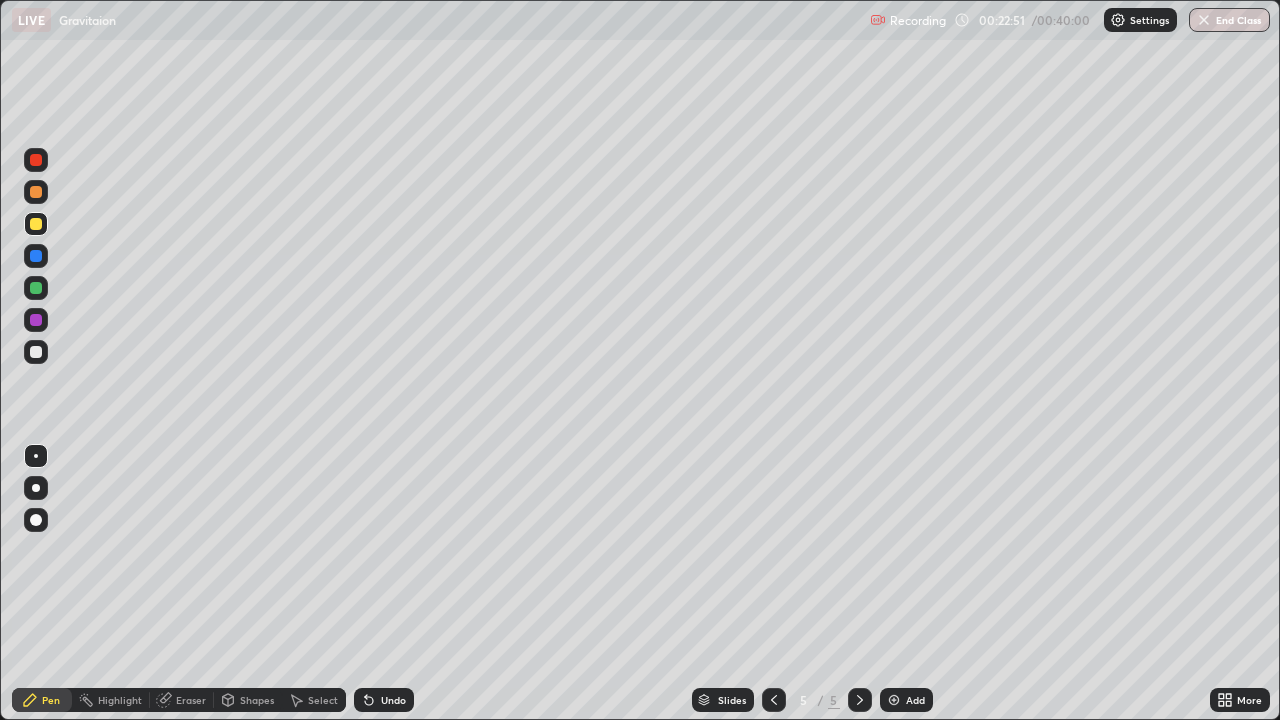 click on "Undo" at bounding box center (384, 700) 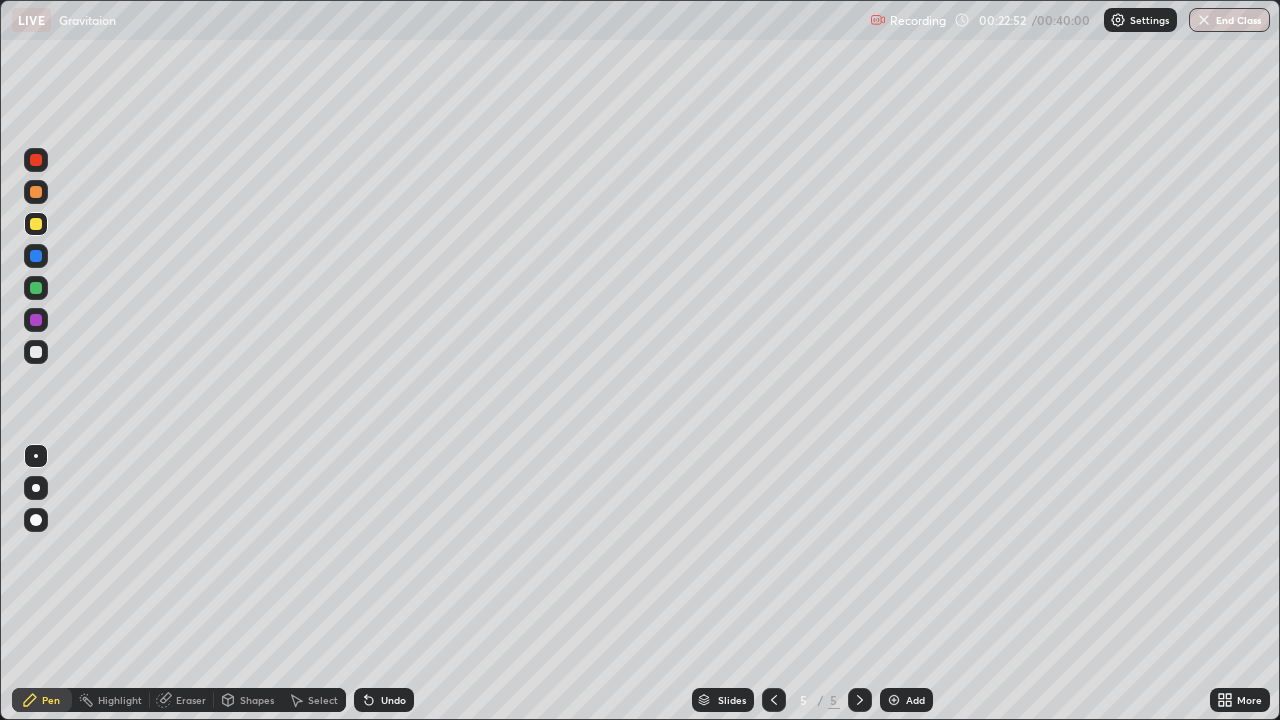 click on "Undo" at bounding box center (384, 700) 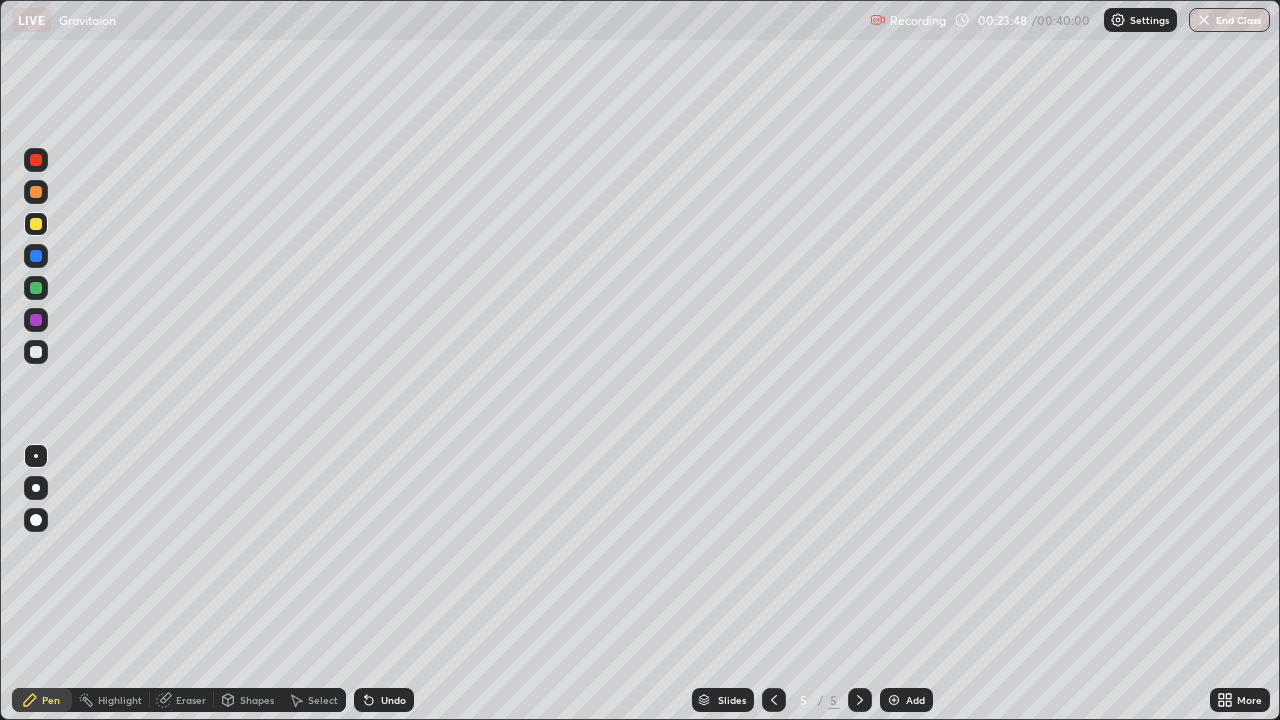 click at bounding box center [36, 288] 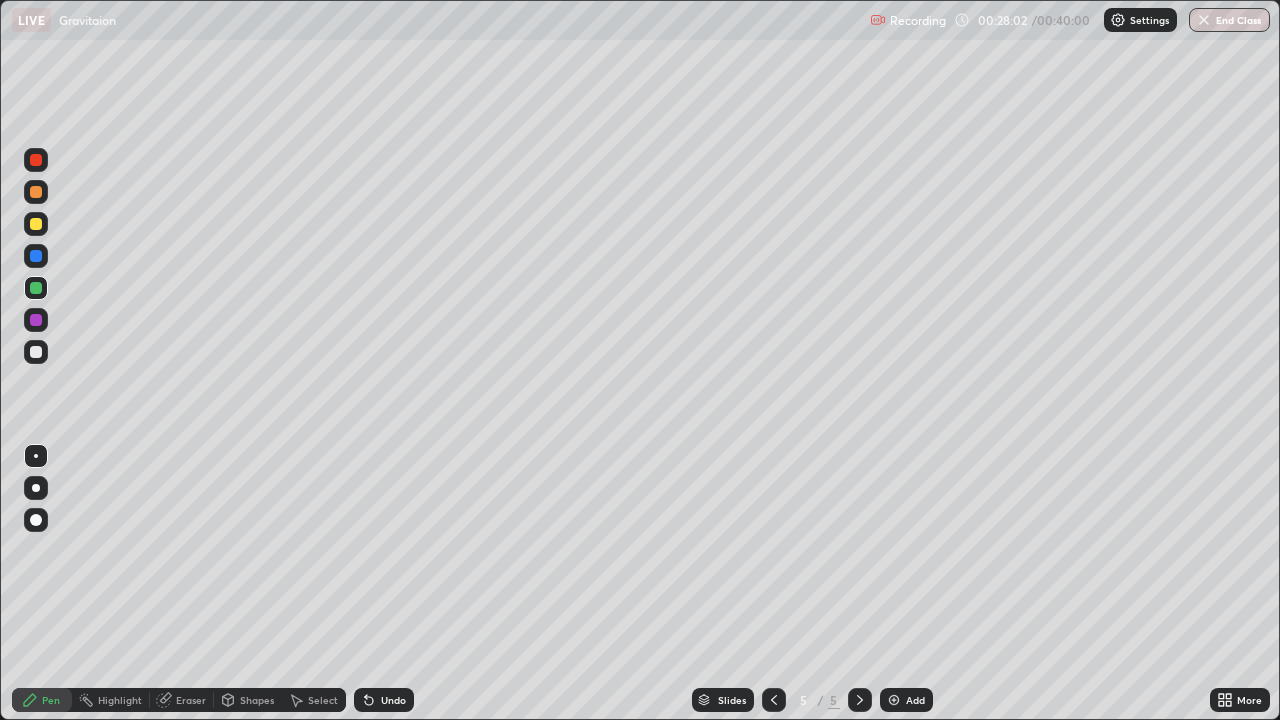 click at bounding box center [894, 700] 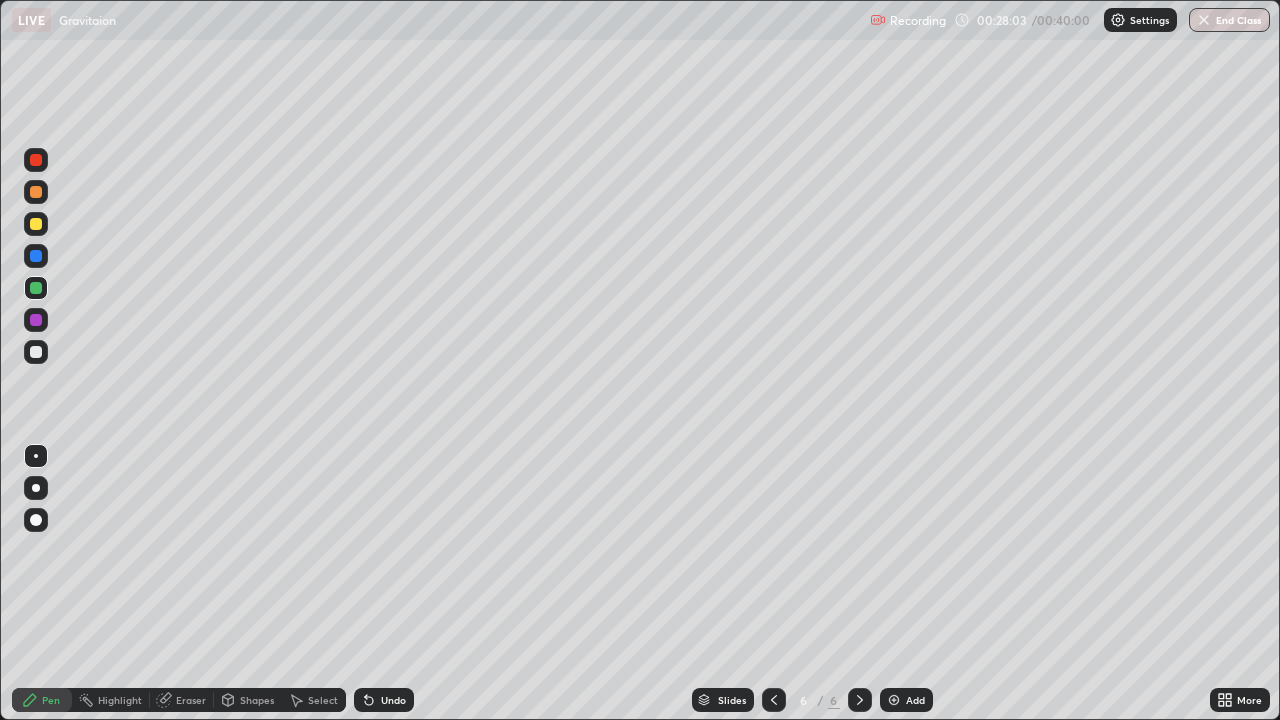 click at bounding box center (36, 224) 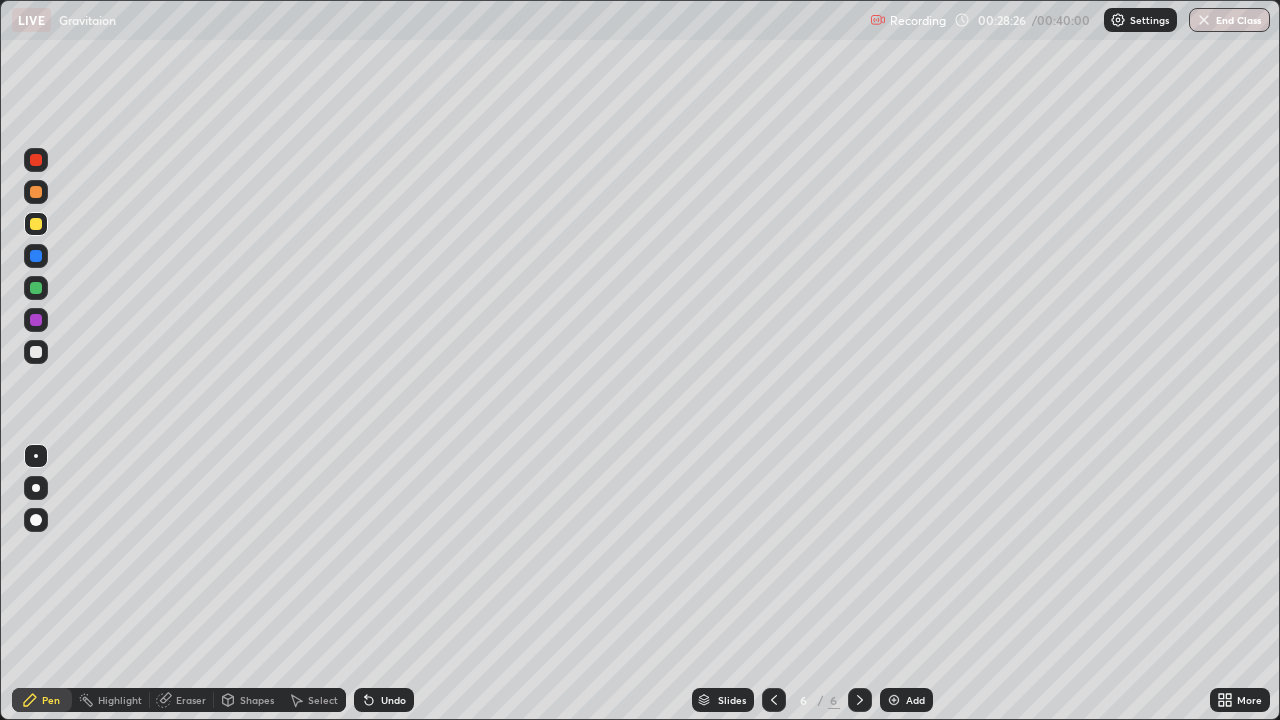 click 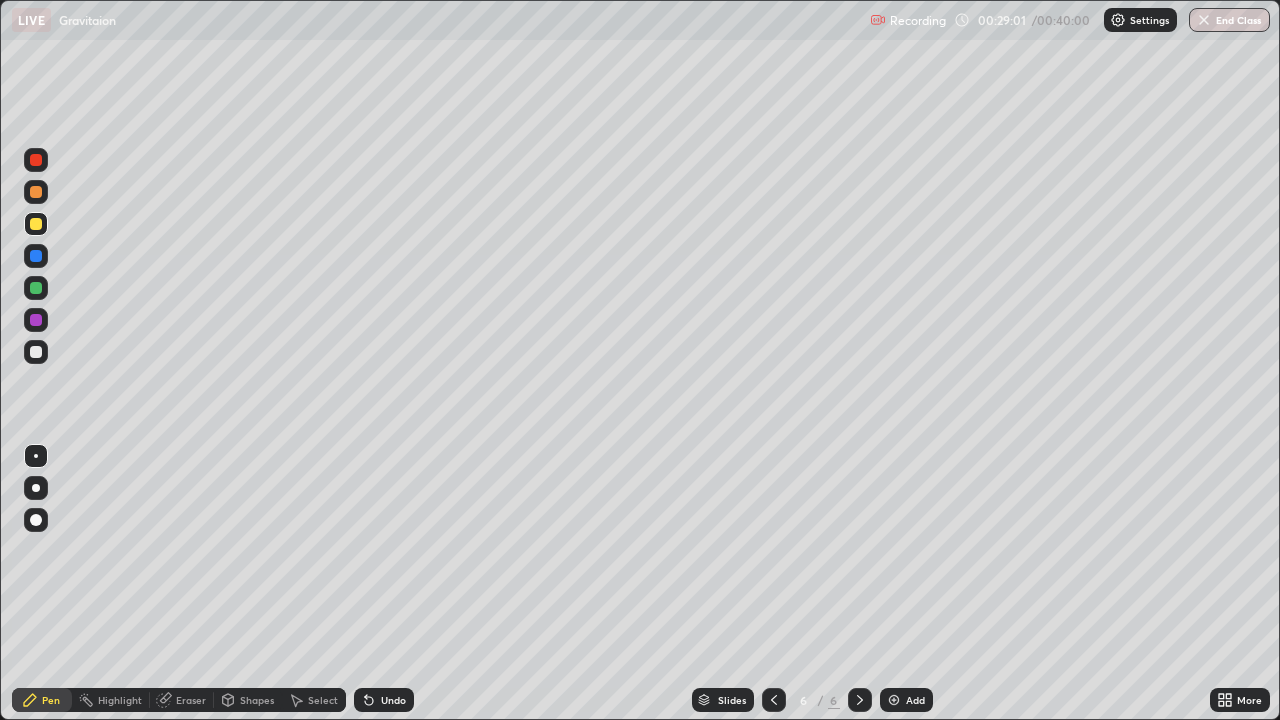 click 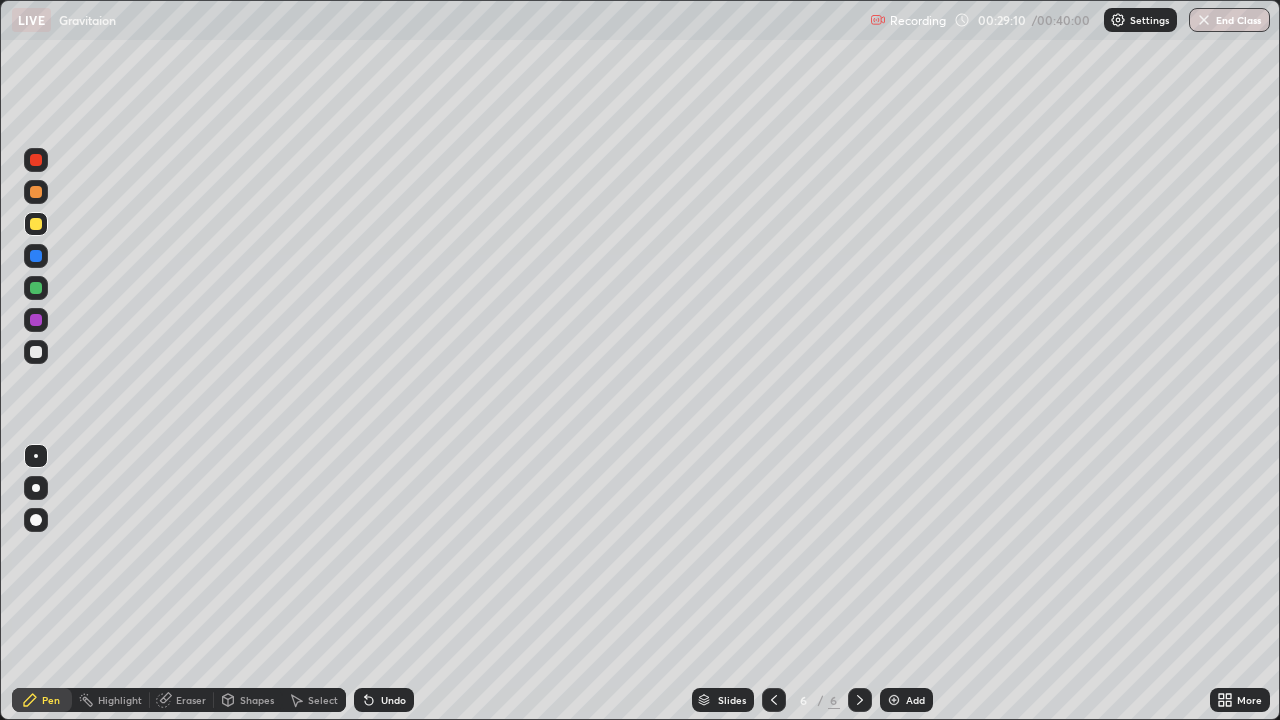 click at bounding box center [36, 320] 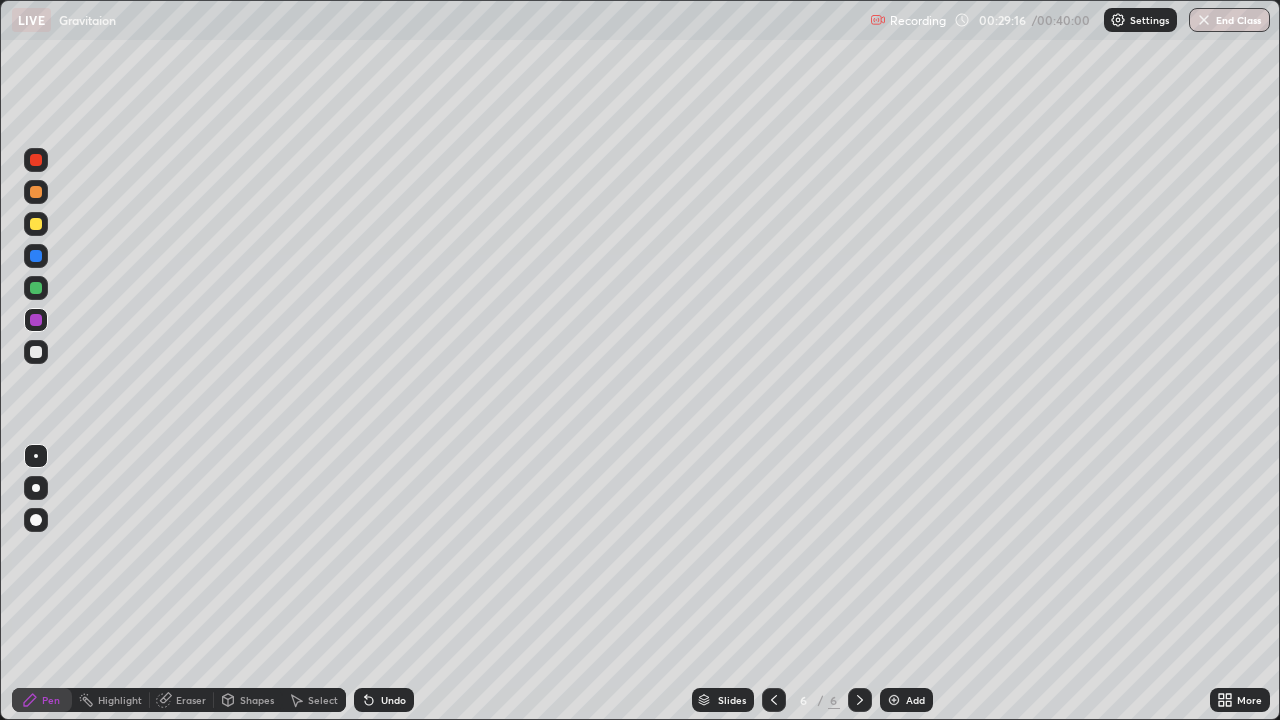 click 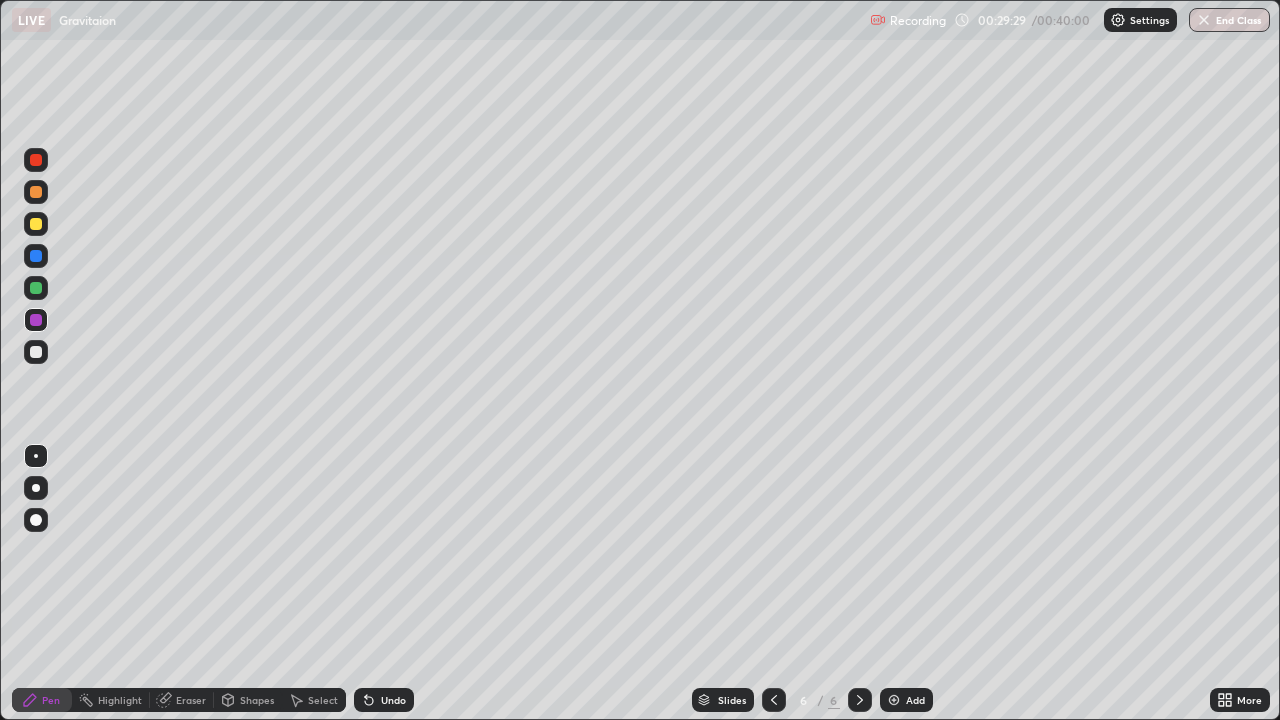 click at bounding box center (36, 224) 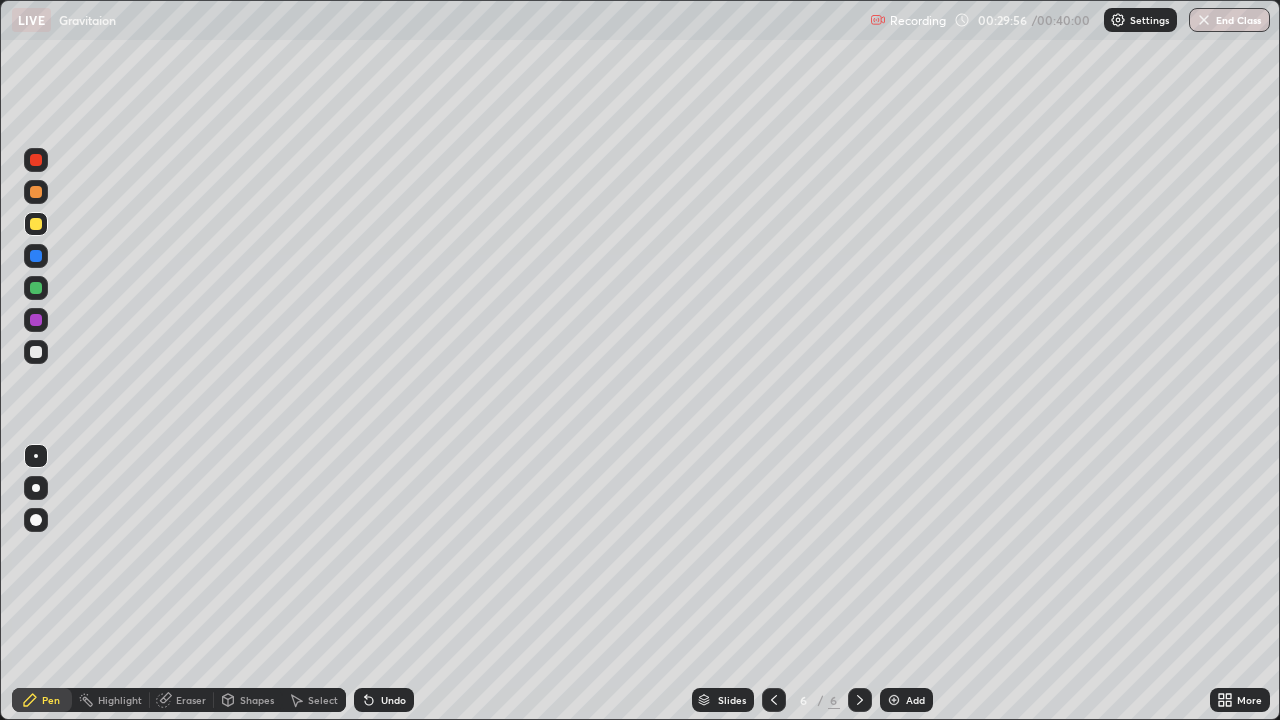 click at bounding box center [36, 320] 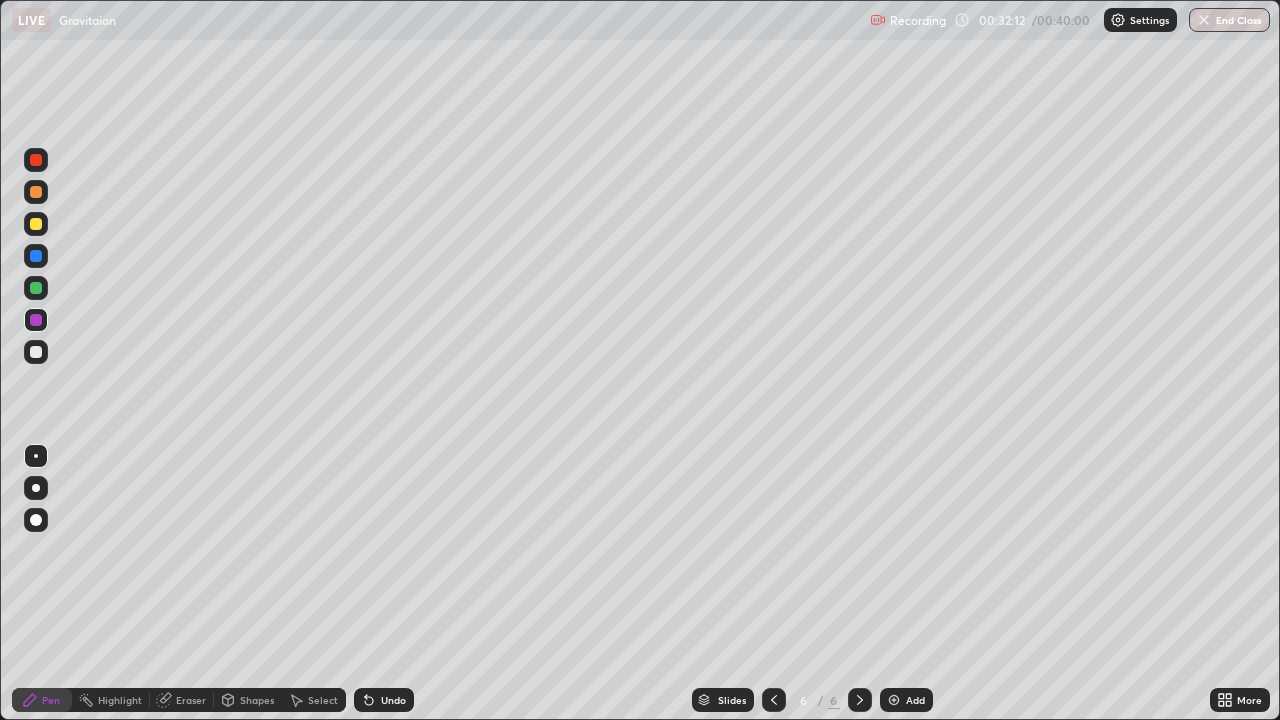 click at bounding box center (36, 288) 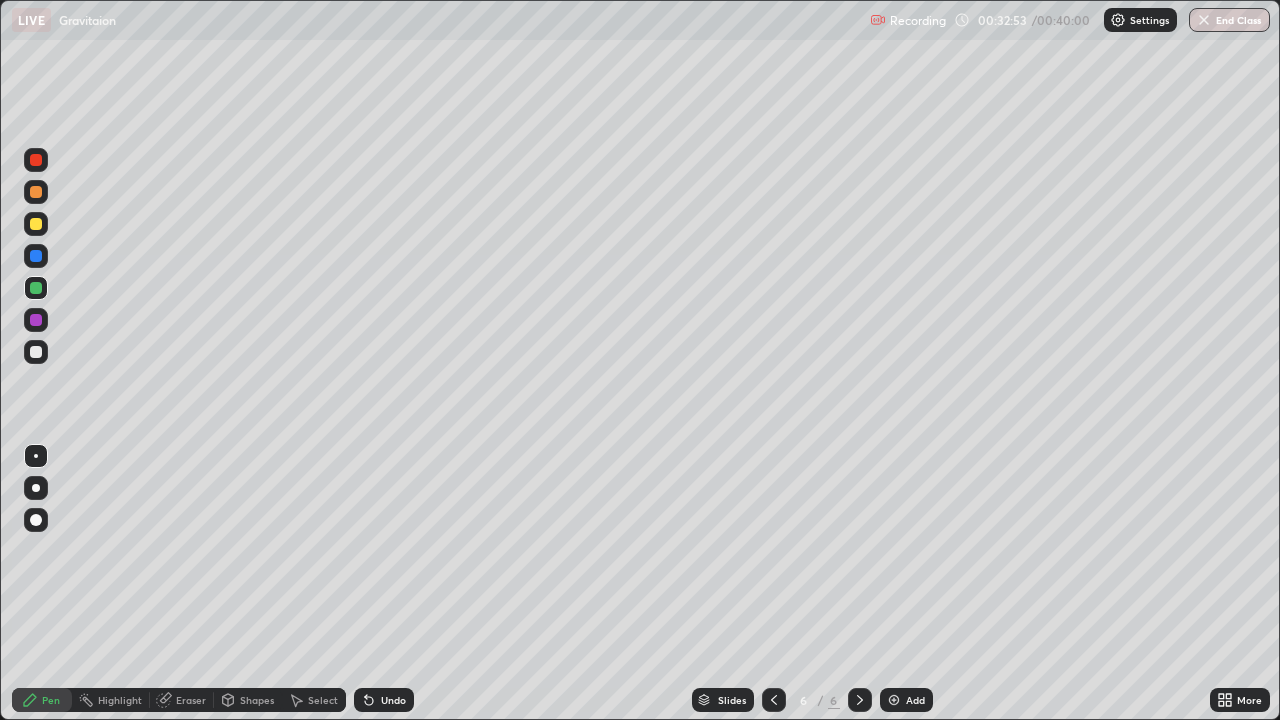click 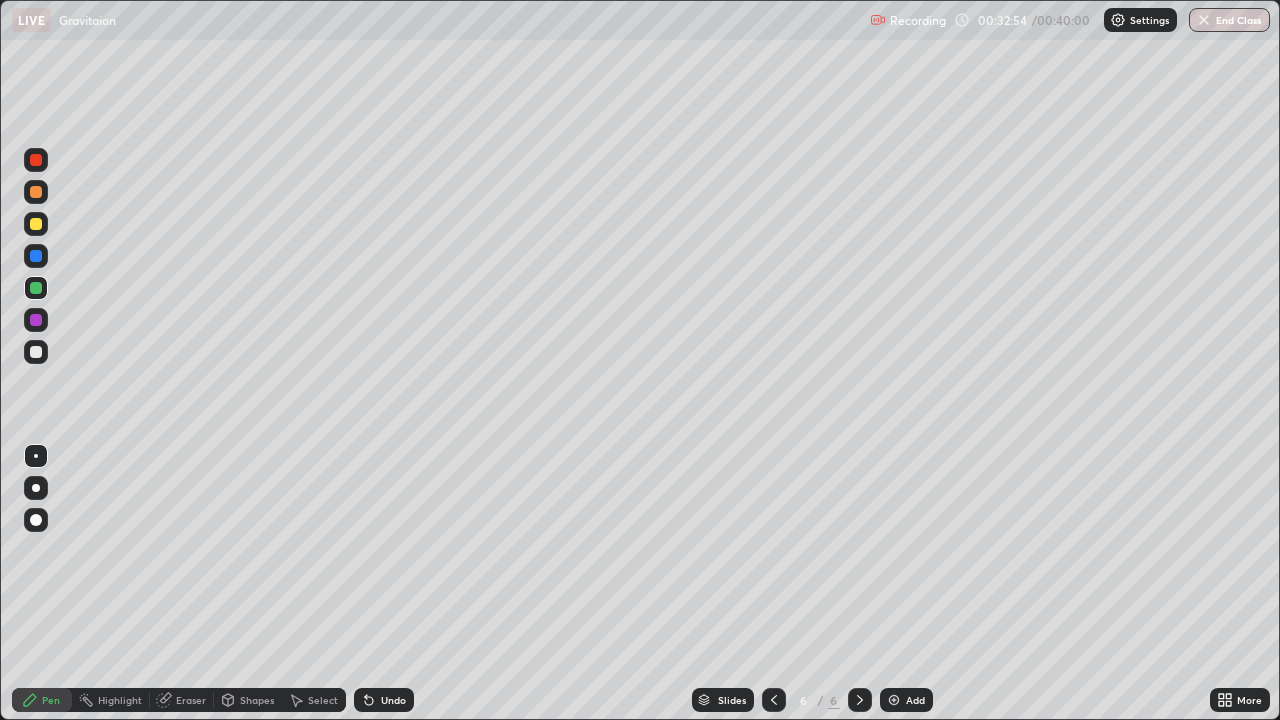 click on "Undo" at bounding box center [393, 700] 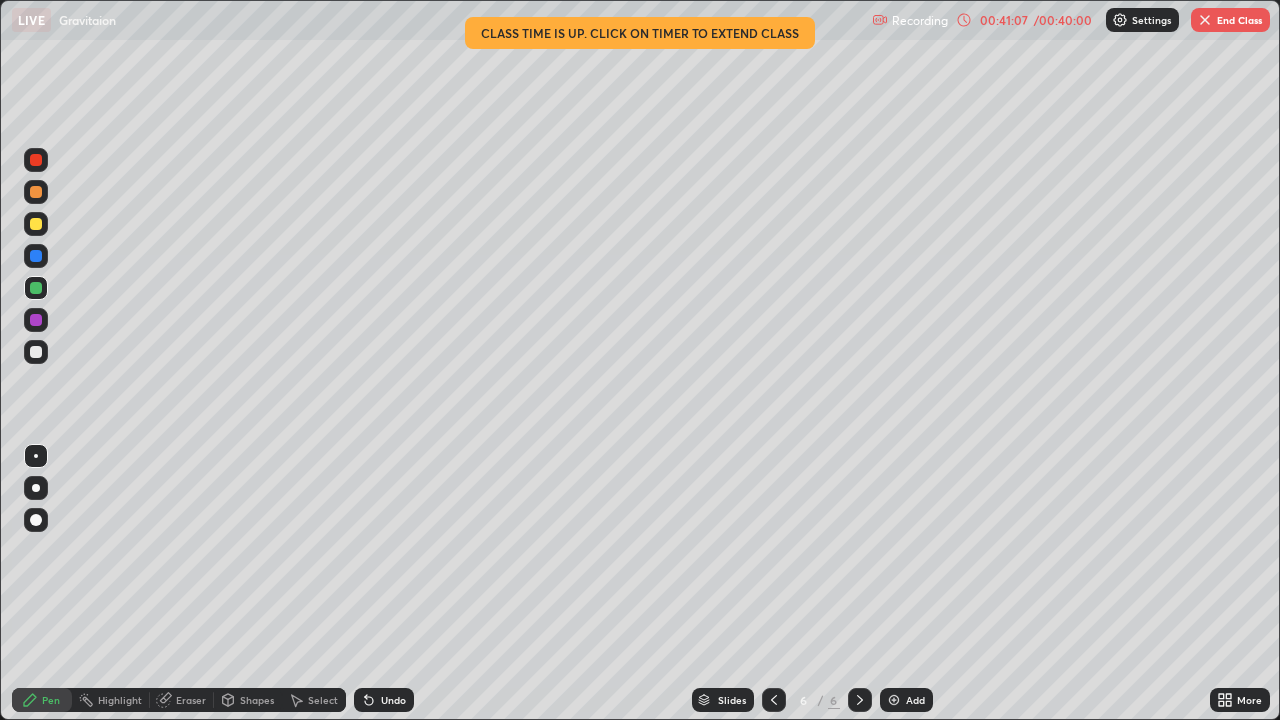 click on "End Class" at bounding box center (1230, 20) 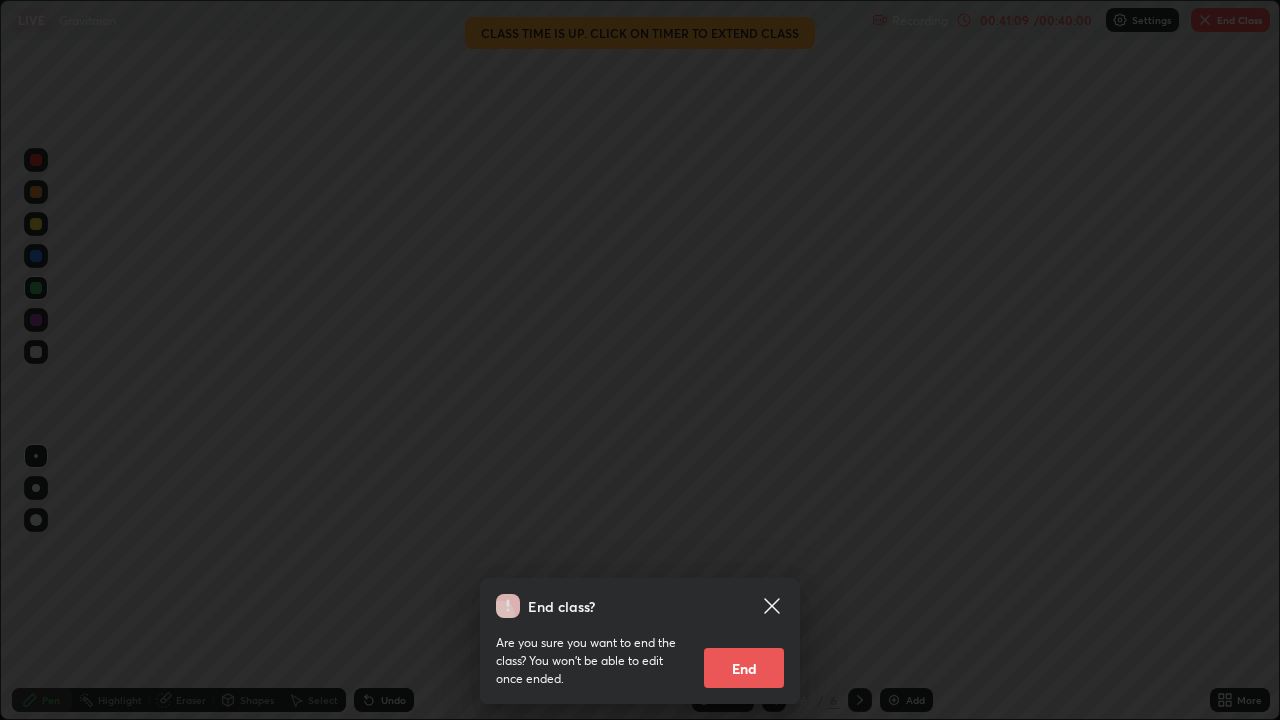 click on "End class? Are you sure you want to end the class? You won’t be able to edit once ended. End" at bounding box center (640, 641) 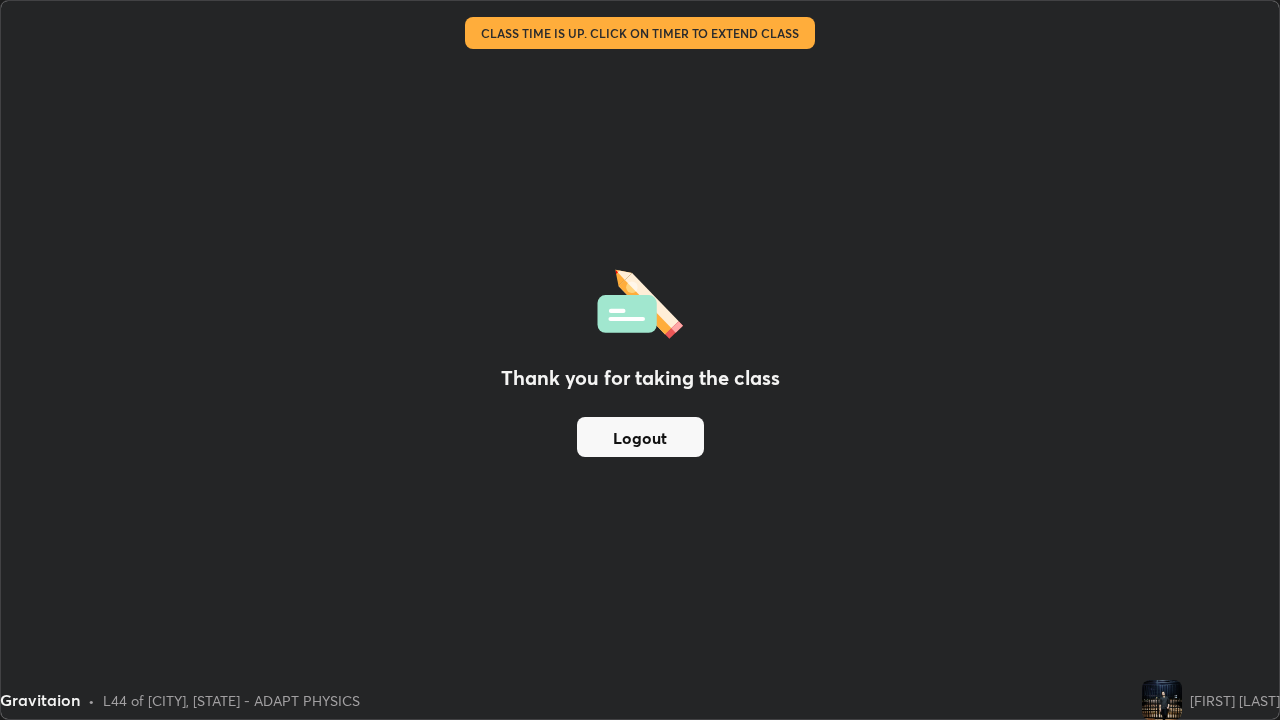 click on "Logout" at bounding box center [640, 437] 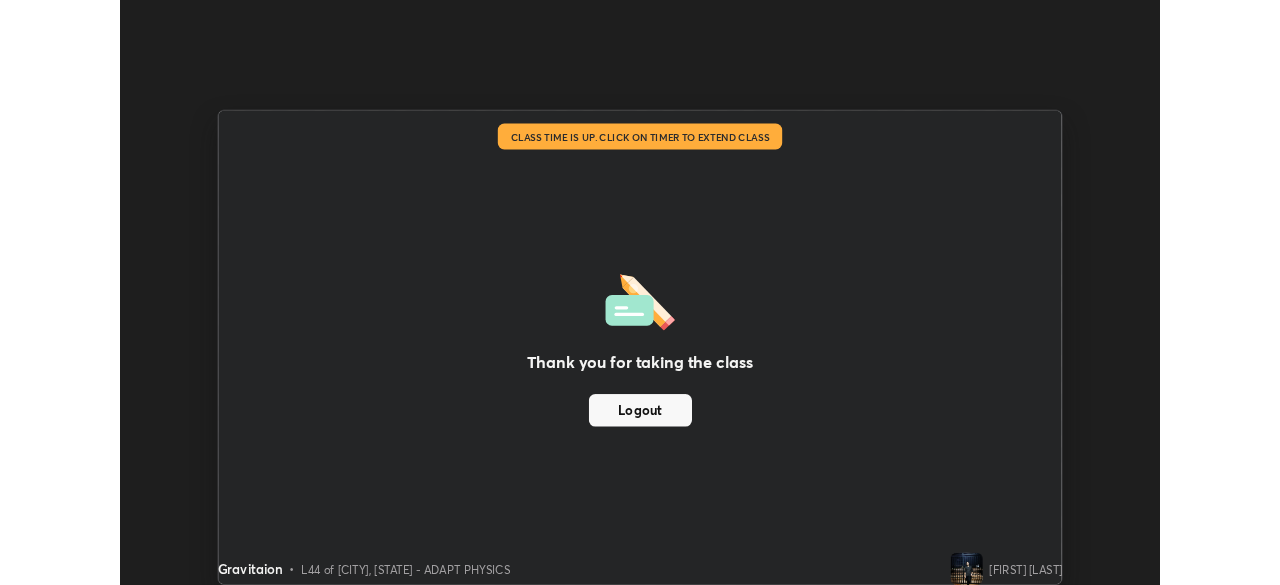 scroll, scrollTop: 585, scrollLeft: 1280, axis: both 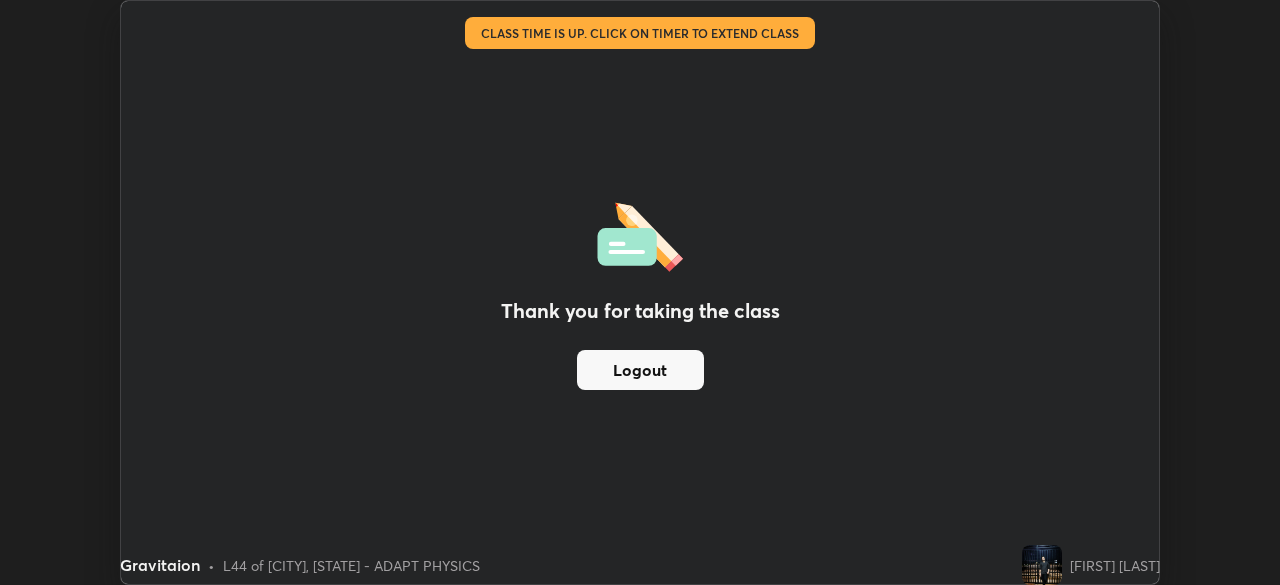 click on "Logout" at bounding box center [640, 370] 